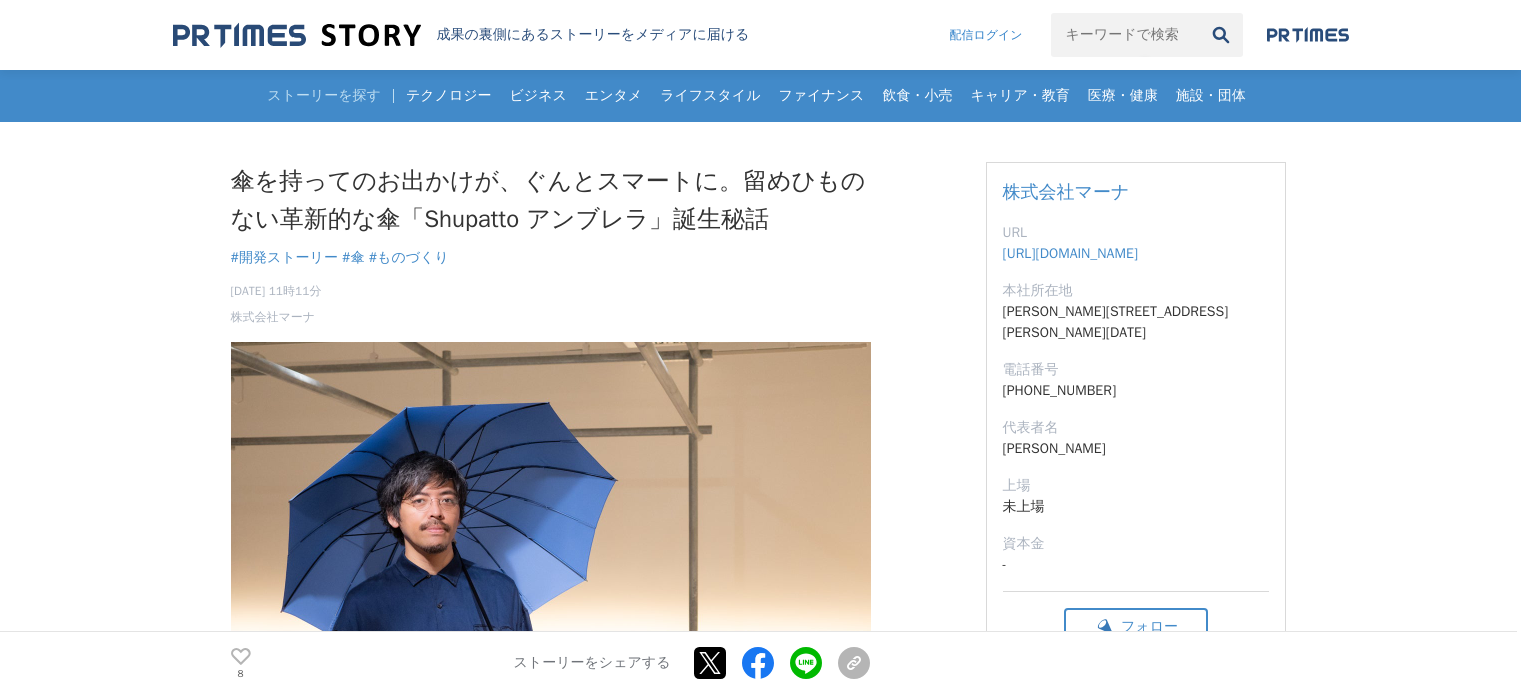 scroll, scrollTop: 0, scrollLeft: 0, axis: both 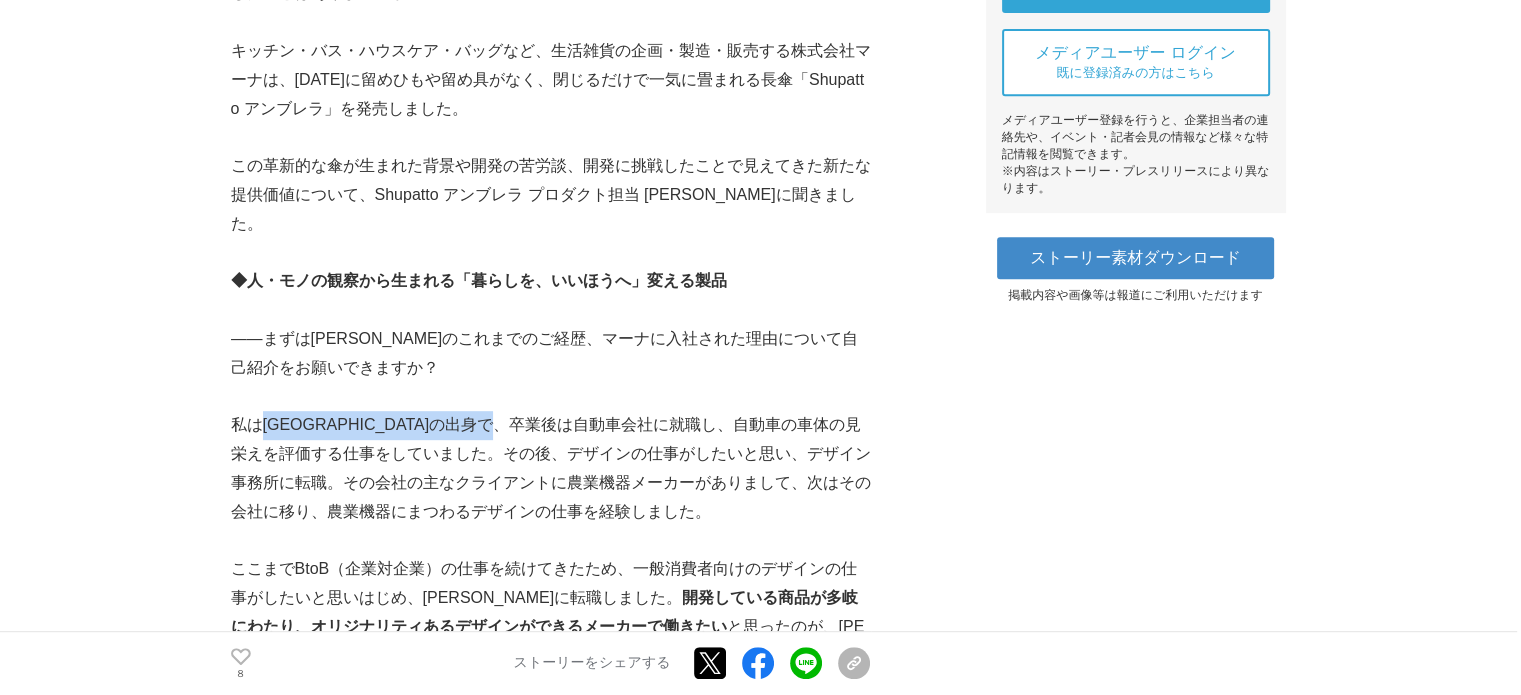drag, startPoint x: 264, startPoint y: 407, endPoint x: 579, endPoint y: 406, distance: 315.0016 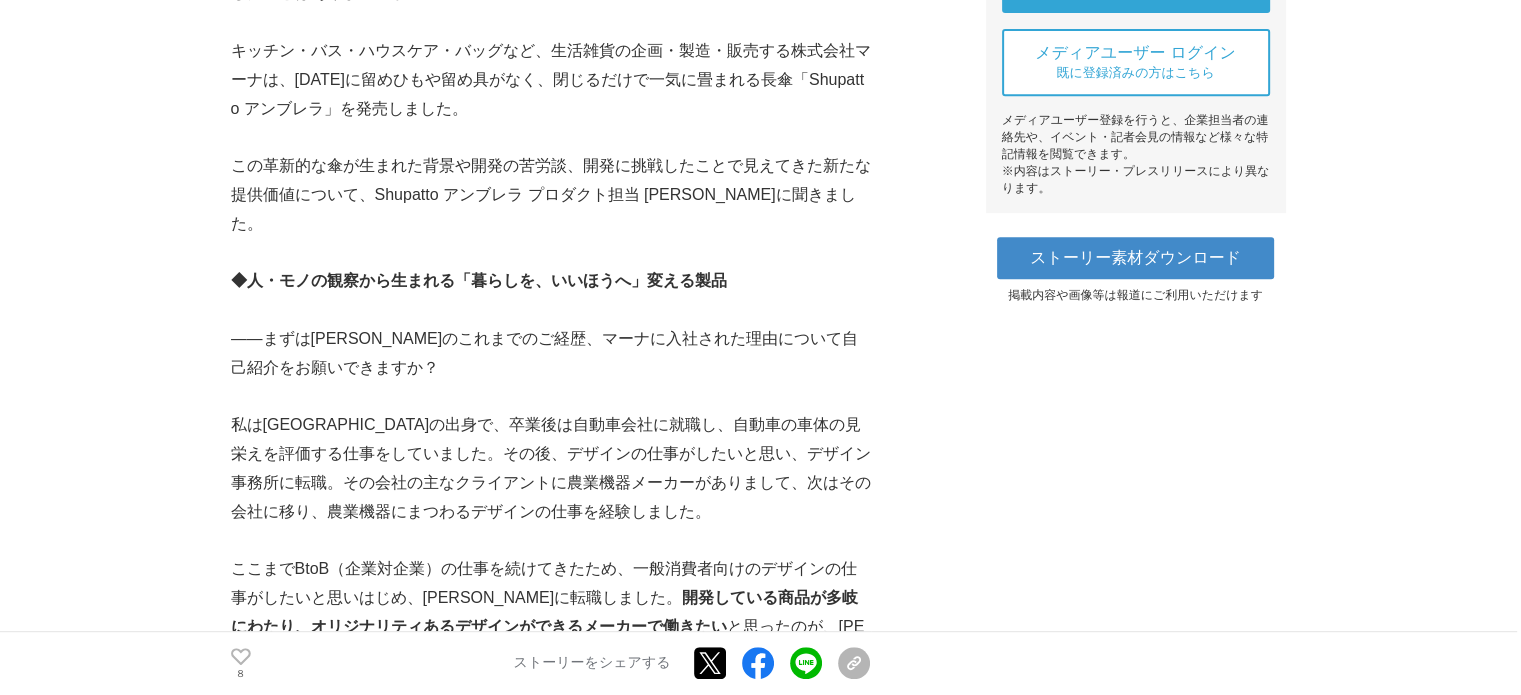 click on "私は[GEOGRAPHIC_DATA]の出身で、卒業後は自動車会社に就職し、自動車の車体の見栄えを評価する仕事をしていました。その後、デザインの仕事がしたいと思い、デザイン事務所に転職。その会社の主なクライアントに農業機器メーカーがありまして、次はその会社に移り、農業機器にまつわるデザインの仕事を経験しました。" at bounding box center [551, 468] 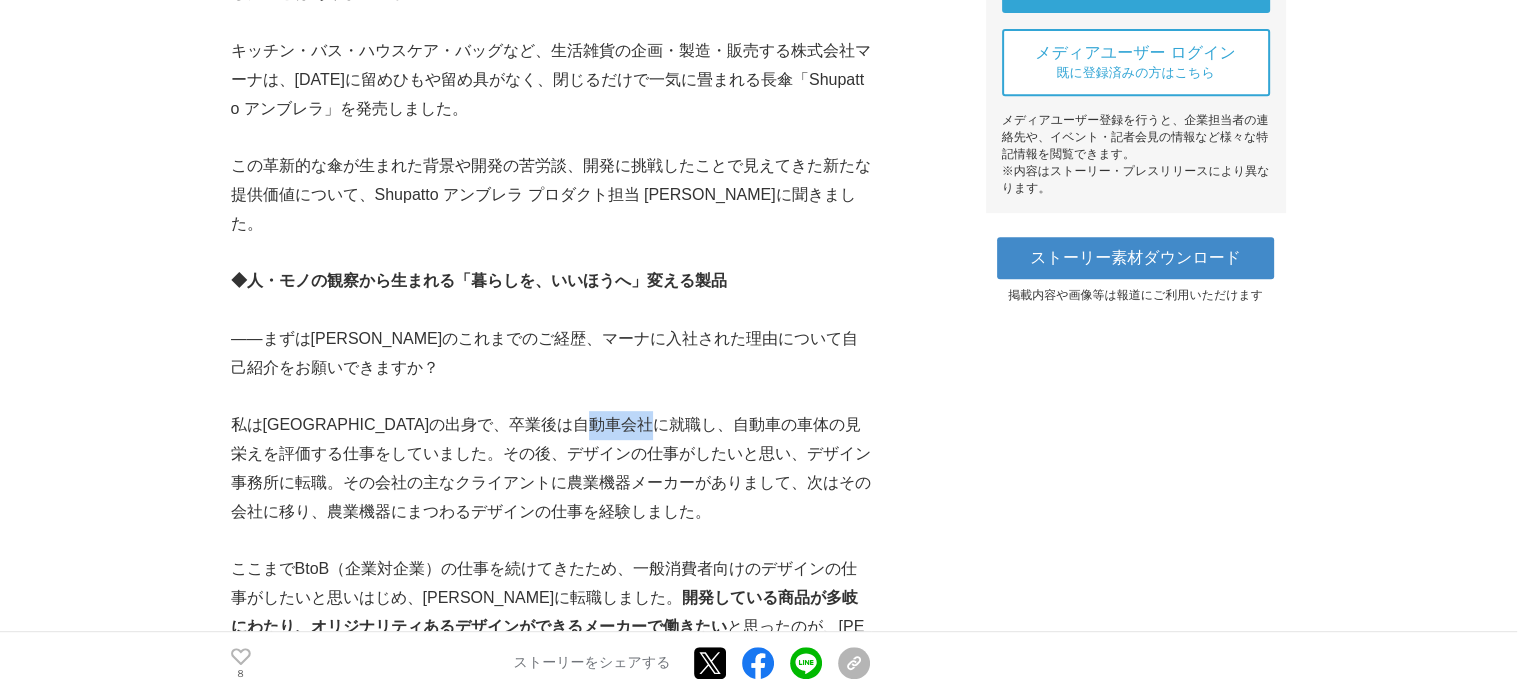 drag, startPoint x: 676, startPoint y: 399, endPoint x: 750, endPoint y: 399, distance: 74 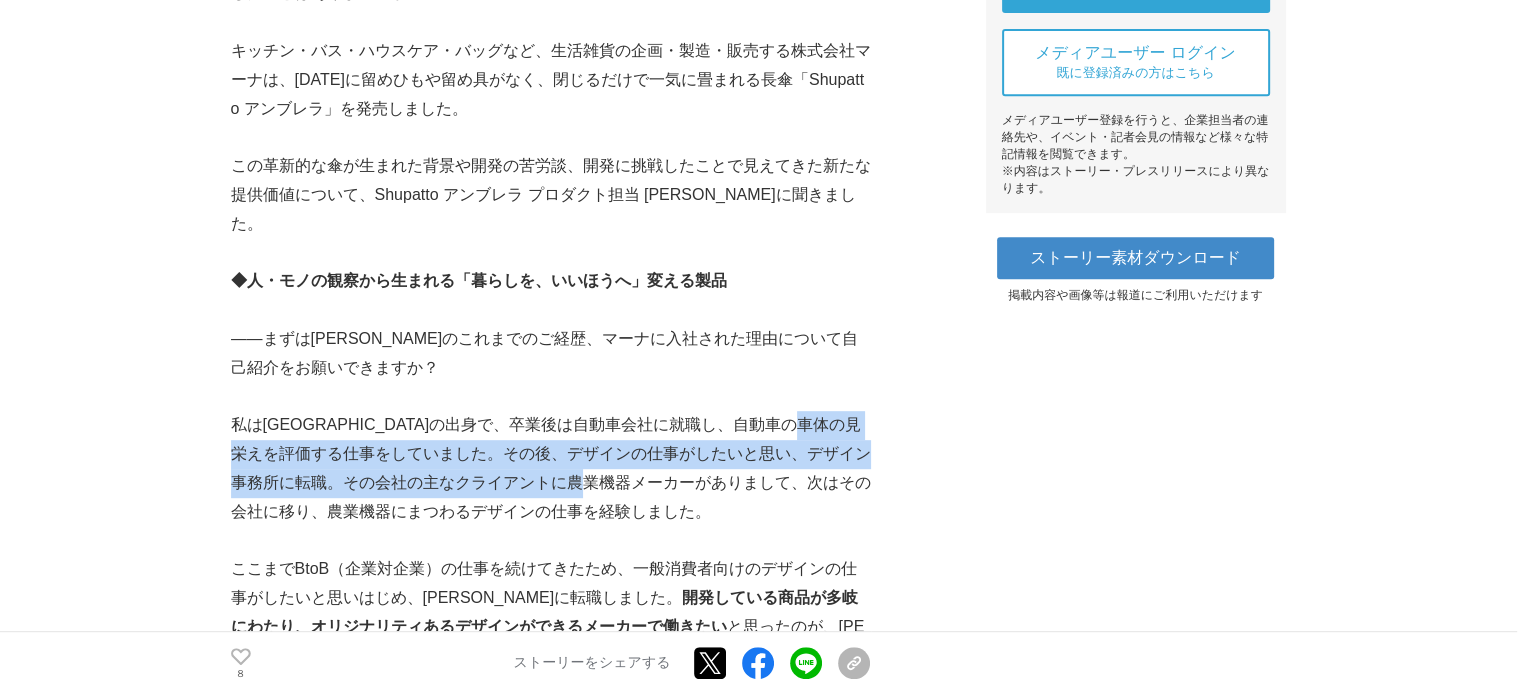 drag, startPoint x: 269, startPoint y: 432, endPoint x: 684, endPoint y: 453, distance: 415.53098 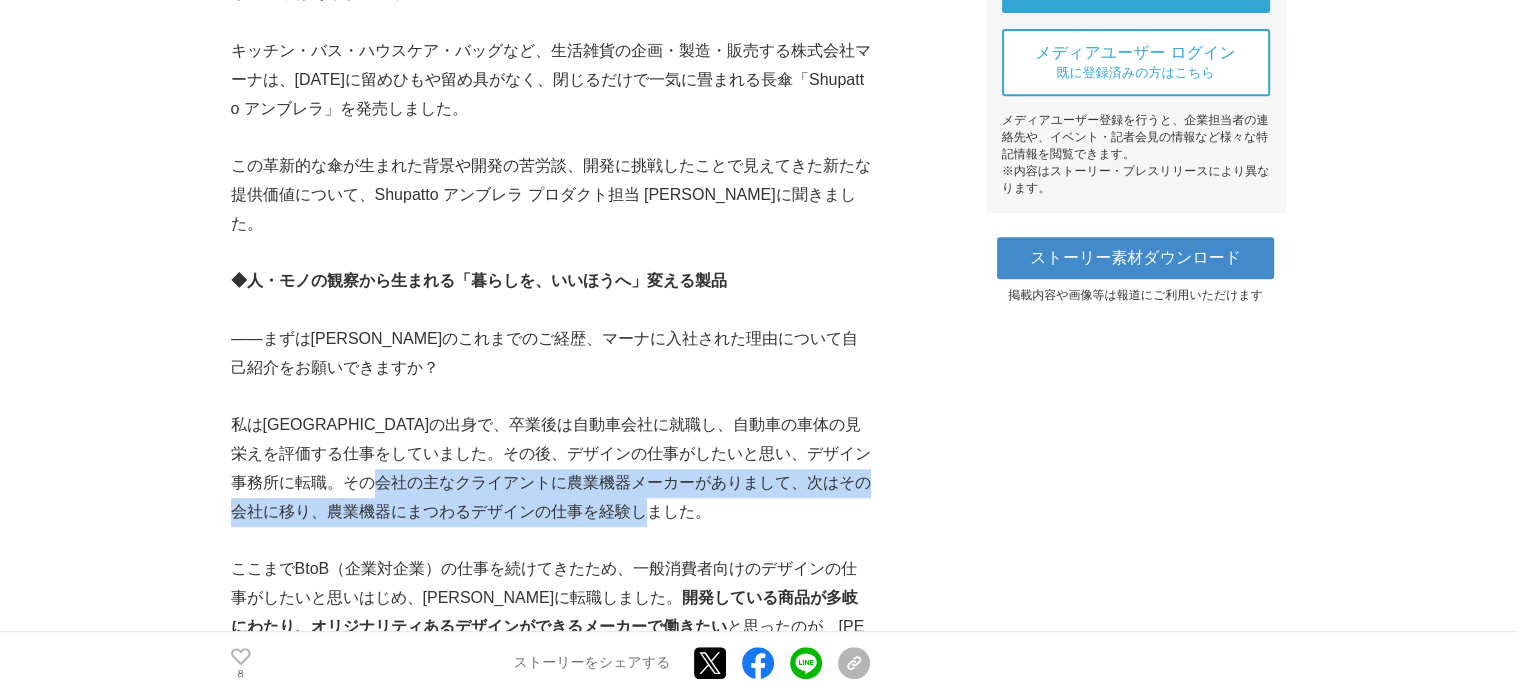 drag, startPoint x: 473, startPoint y: 453, endPoint x: 744, endPoint y: 475, distance: 271.8915 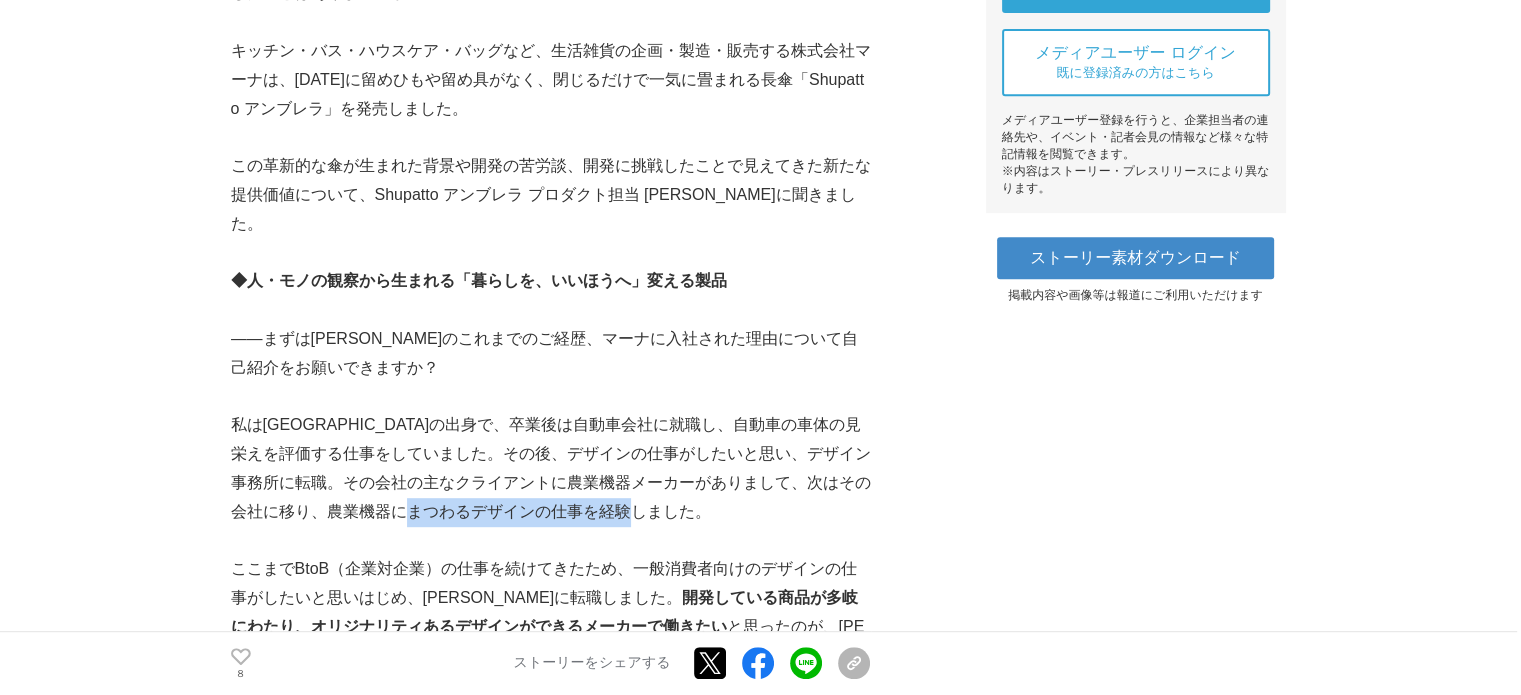 drag, startPoint x: 504, startPoint y: 481, endPoint x: 726, endPoint y: 480, distance: 222.00226 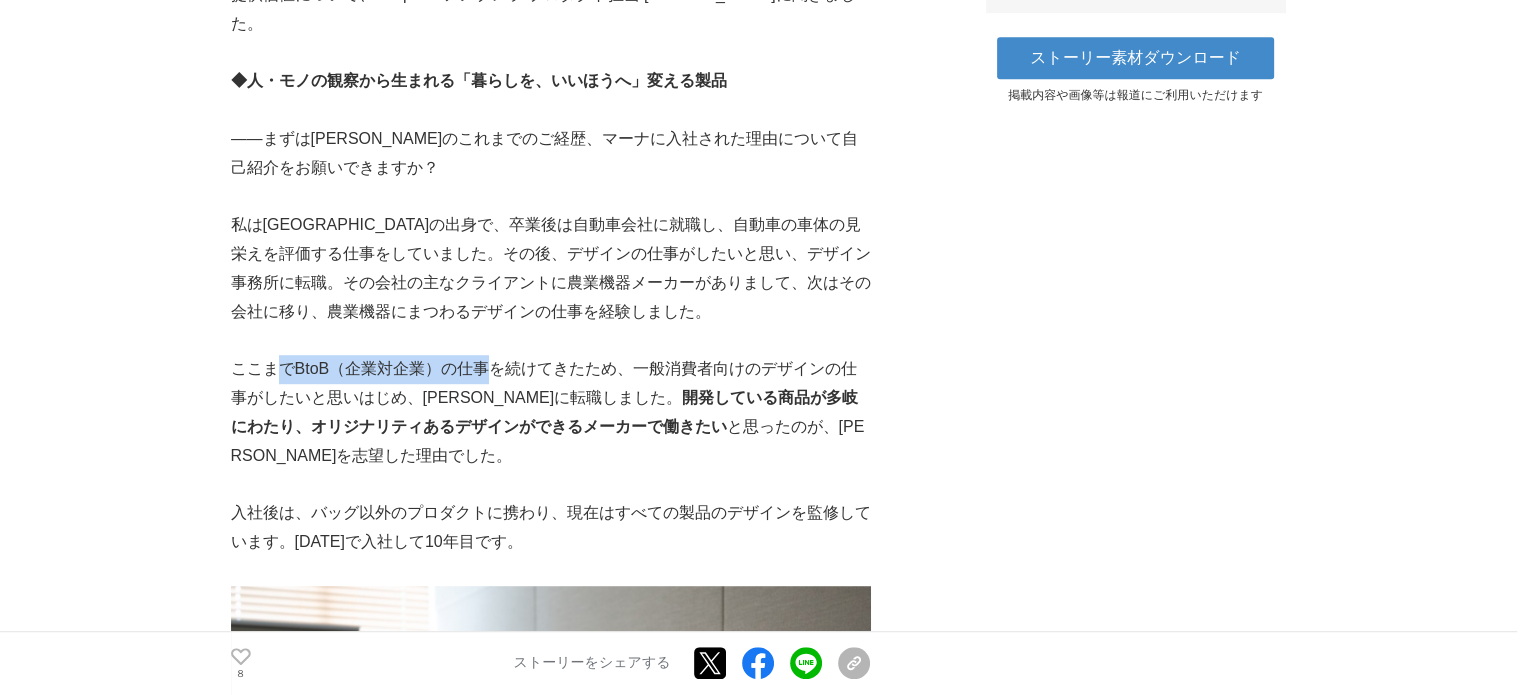 drag, startPoint x: 272, startPoint y: 349, endPoint x: 488, endPoint y: 355, distance: 216.08331 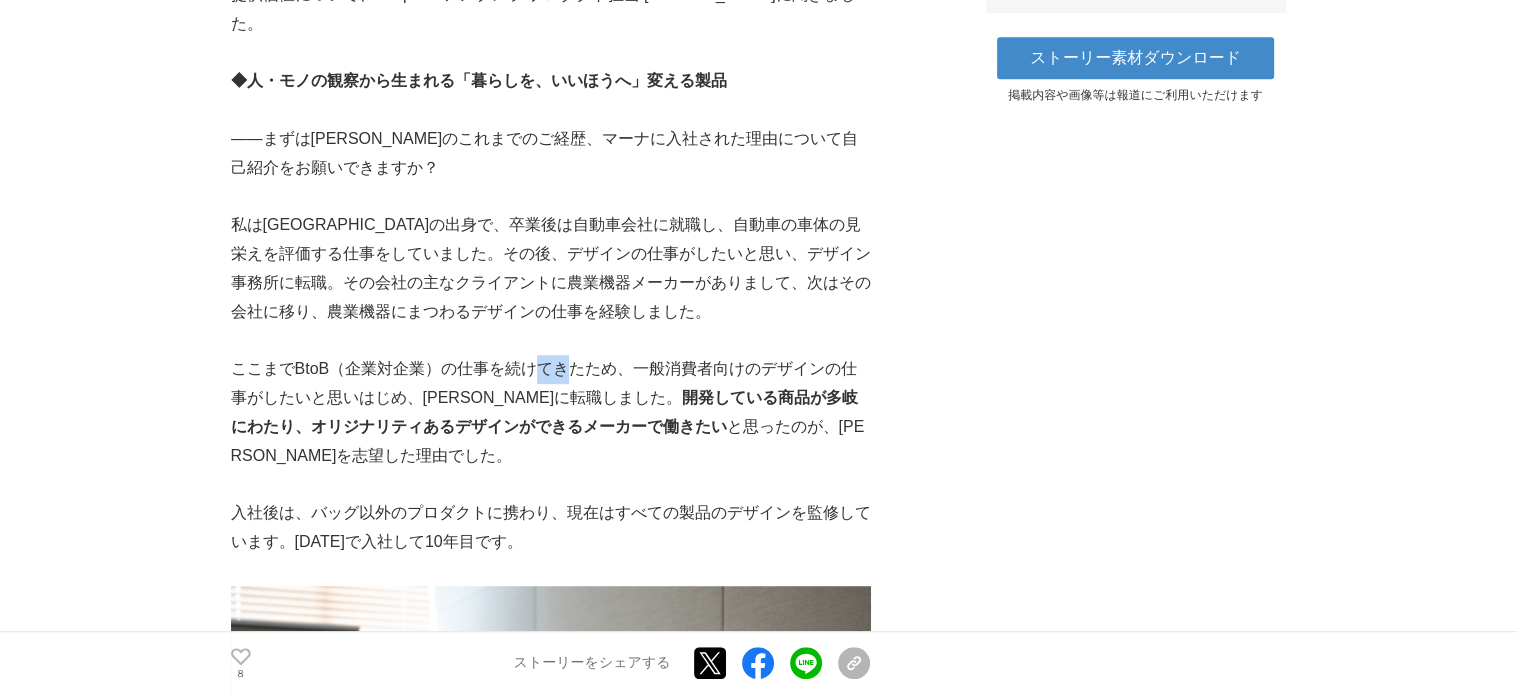 drag, startPoint x: 535, startPoint y: 355, endPoint x: 572, endPoint y: 355, distance: 37 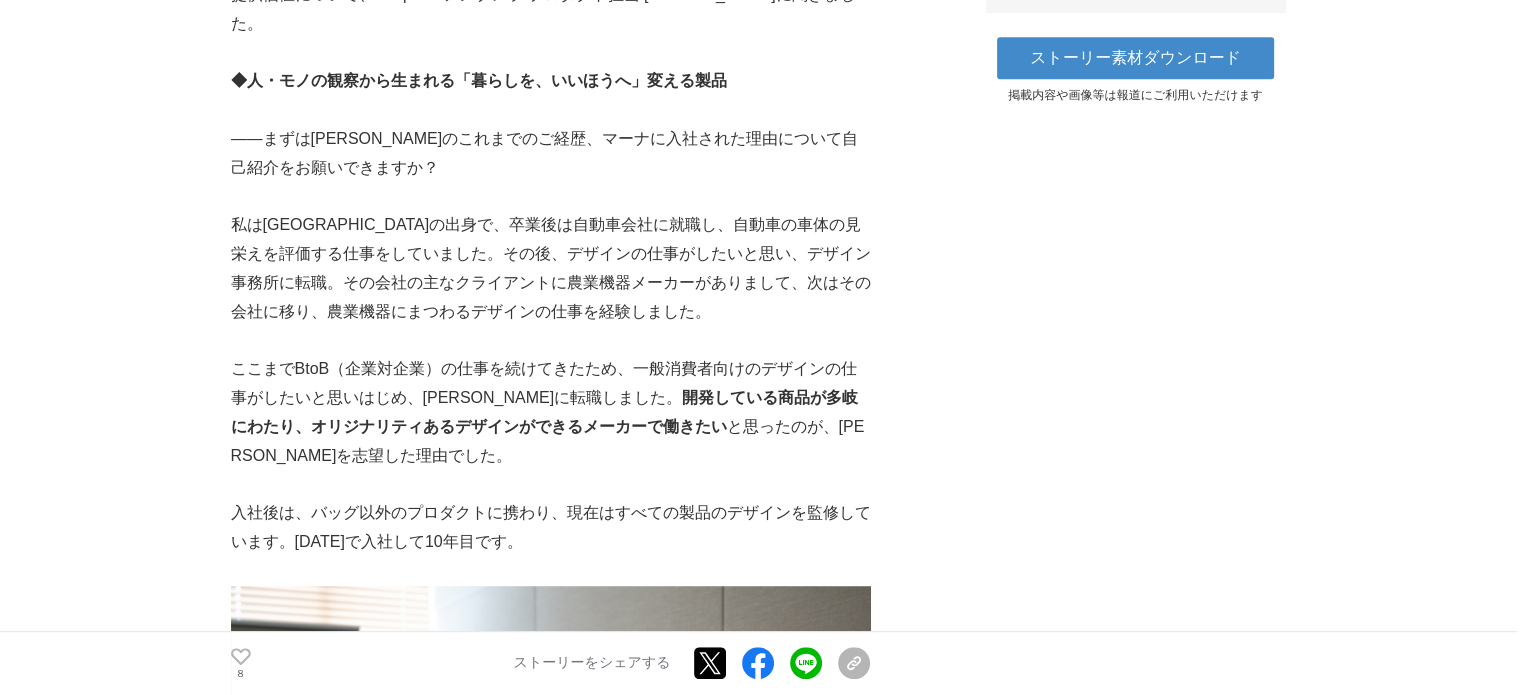 click on "ここまでBtoB（企業対企業）の仕事を続けてきたため、一般消費者向けのデザインの仕事がしたいと思いはじめ、[PERSON_NAME]に転職しました。 開発している商品が多岐にわたり、オリジナリティあるデザインができるメーカーで働きたい と思ったのが、[PERSON_NAME]を志望した理由でした。" at bounding box center [551, 412] 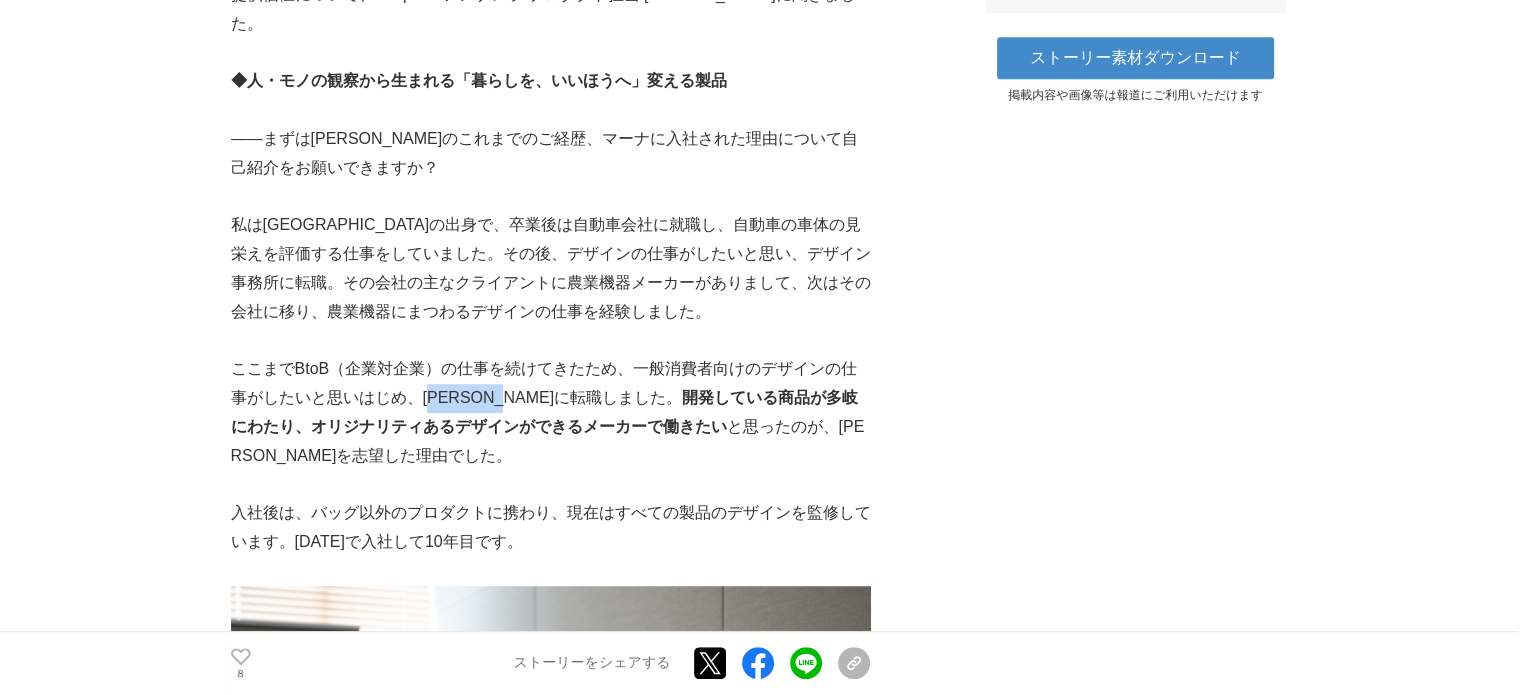 drag, startPoint x: 439, startPoint y: 371, endPoint x: 552, endPoint y: 369, distance: 113.0177 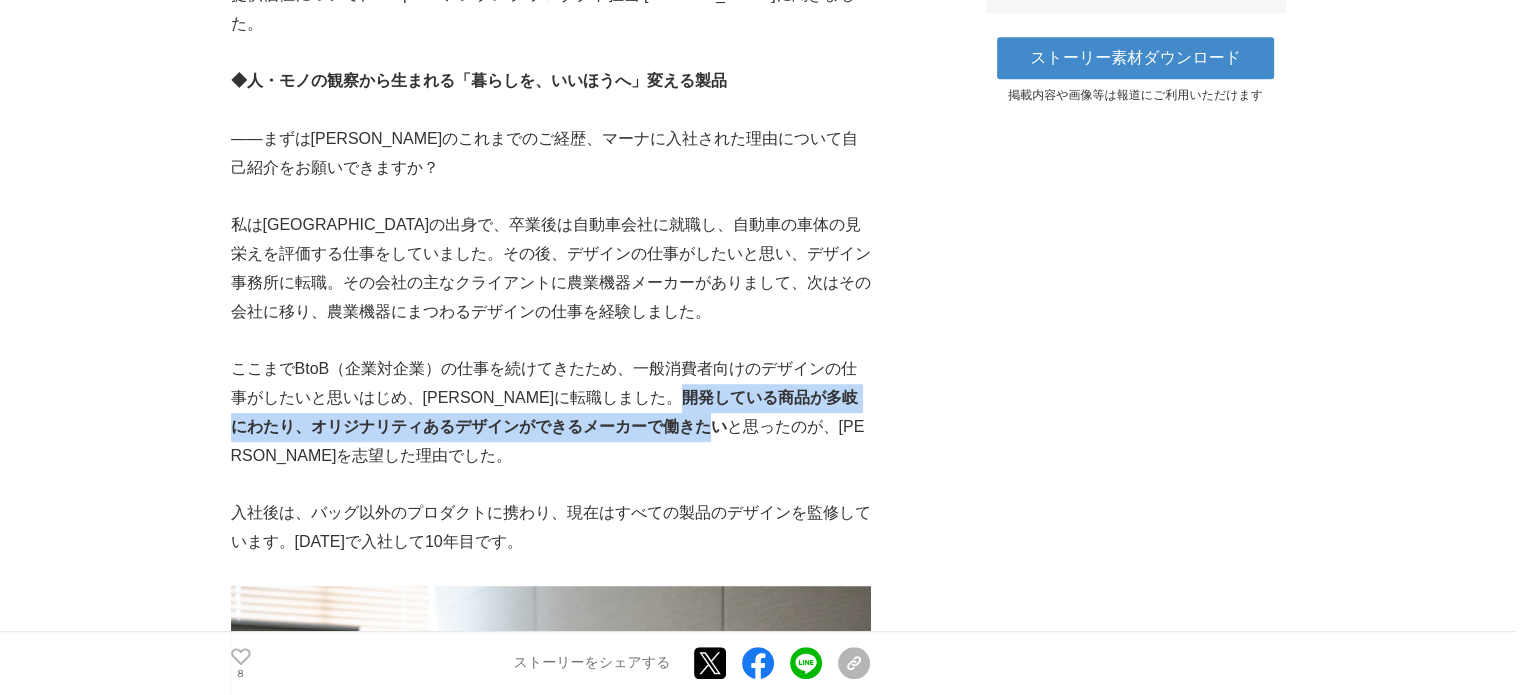 drag, startPoint x: 601, startPoint y: 367, endPoint x: 611, endPoint y: 391, distance: 26 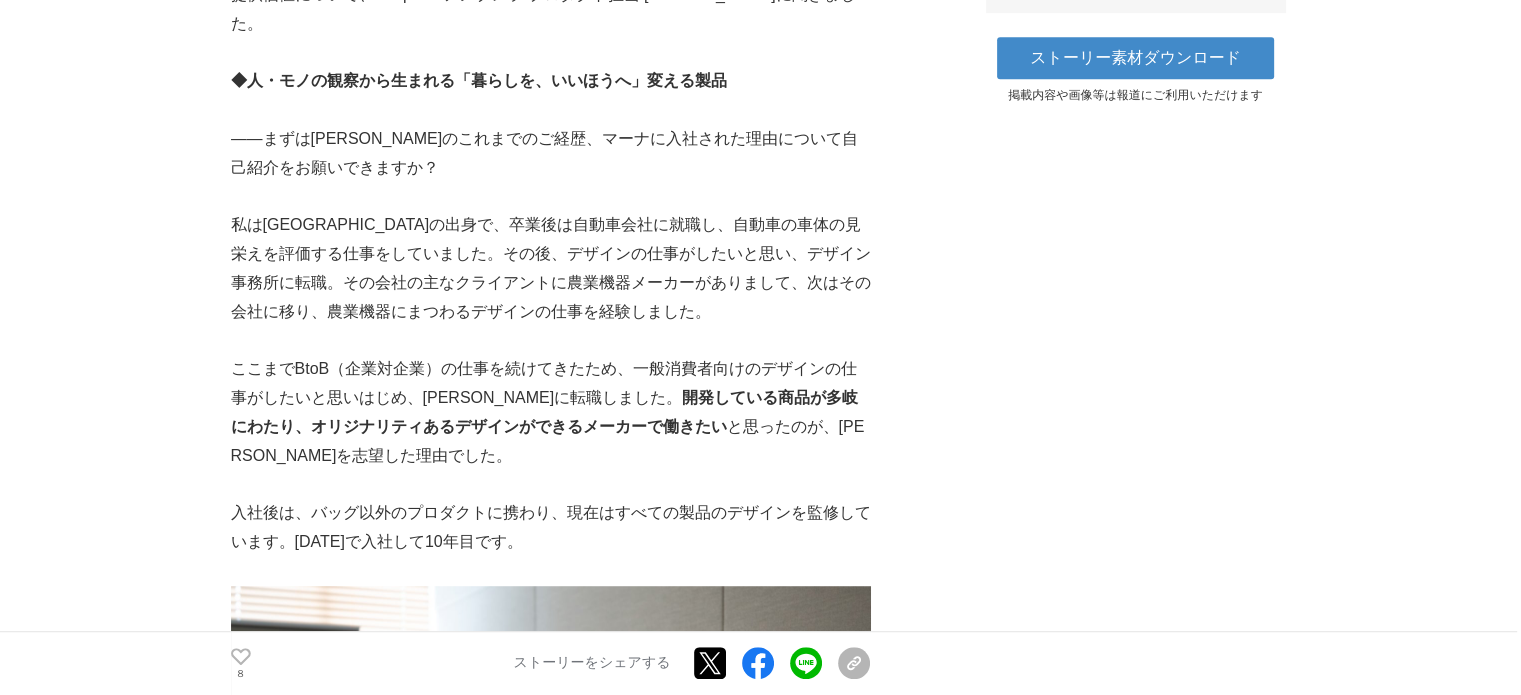click on "ここまでBtoB（企業対企業）の仕事を続けてきたため、一般消費者向けのデザインの仕事がしたいと思いはじめ、[PERSON_NAME]に転職しました。 開発している商品が多岐にわたり、オリジナリティあるデザインができるメーカーで働きたい と思ったのが、[PERSON_NAME]を志望した理由でした。" at bounding box center [551, 412] 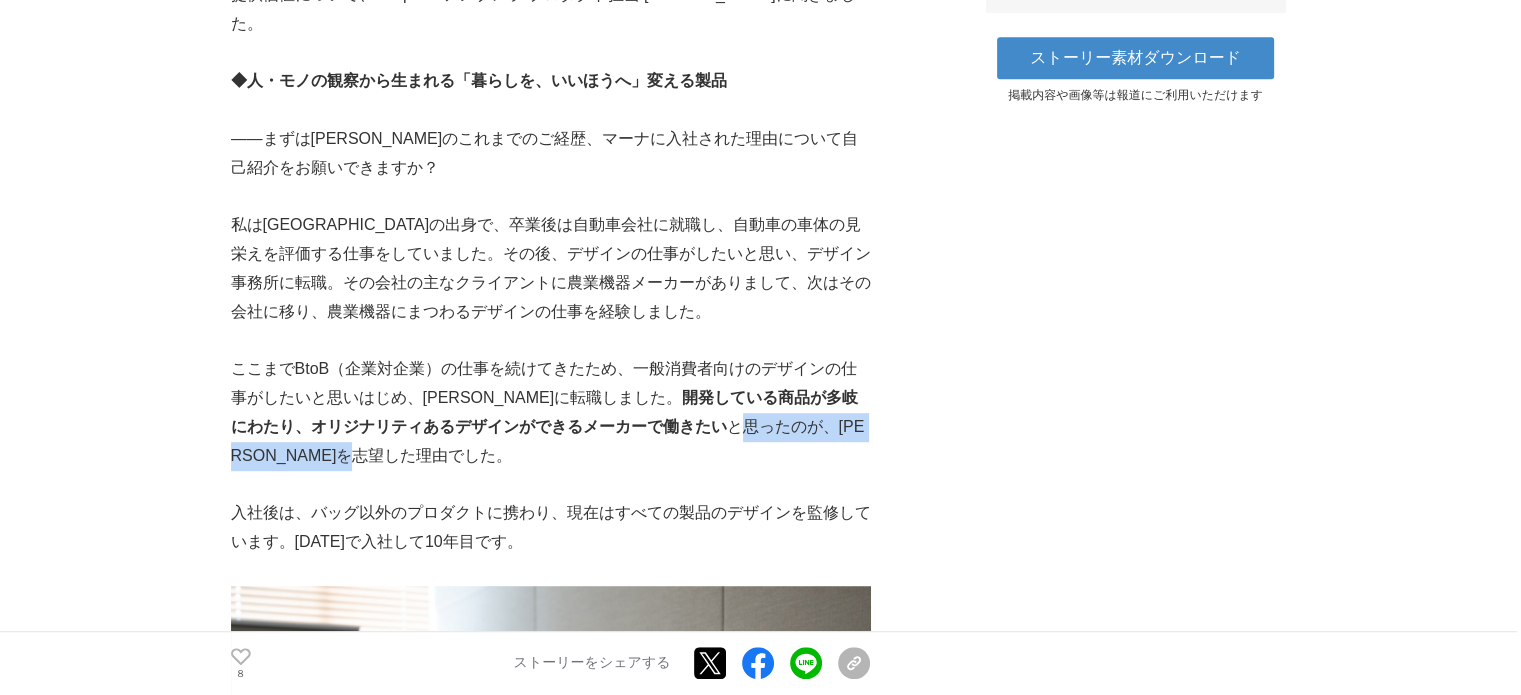 drag, startPoint x: 652, startPoint y: 394, endPoint x: 780, endPoint y: 427, distance: 132.18547 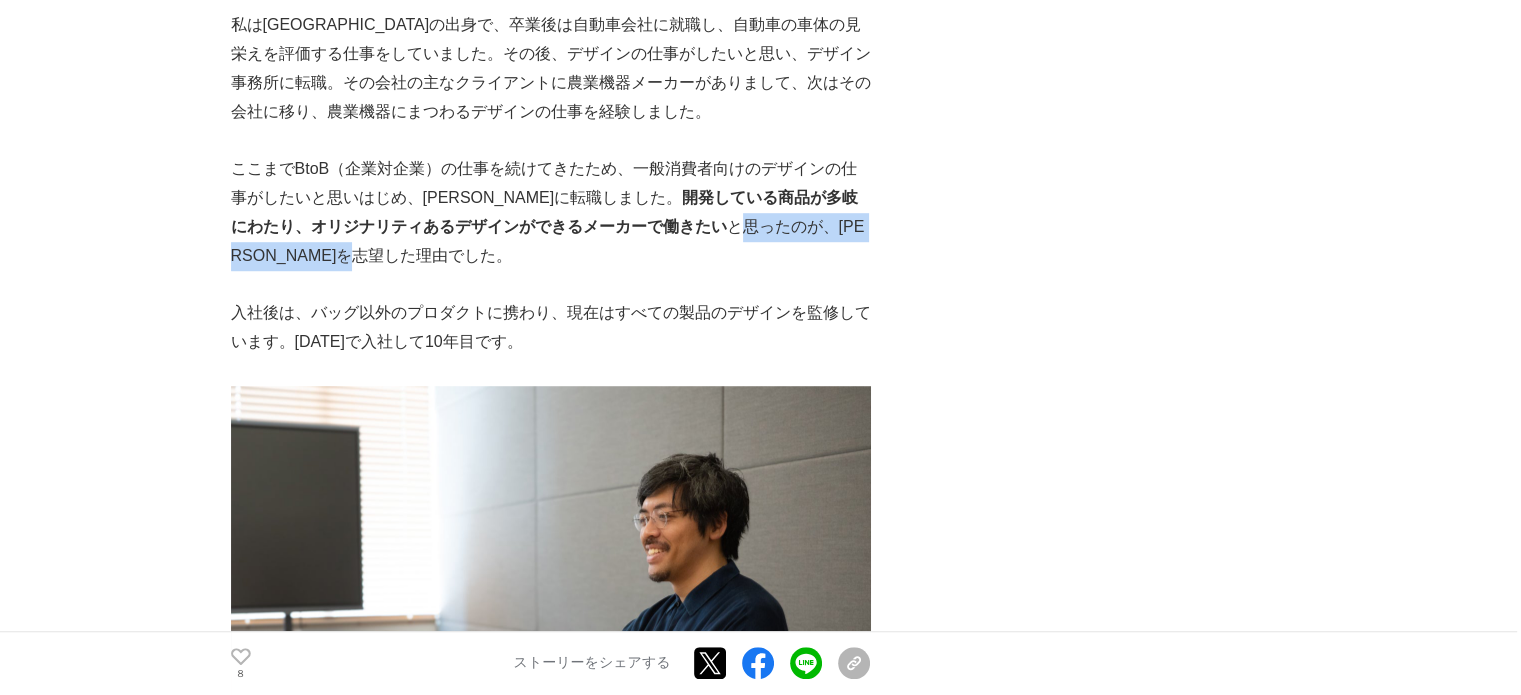 scroll, scrollTop: 1400, scrollLeft: 0, axis: vertical 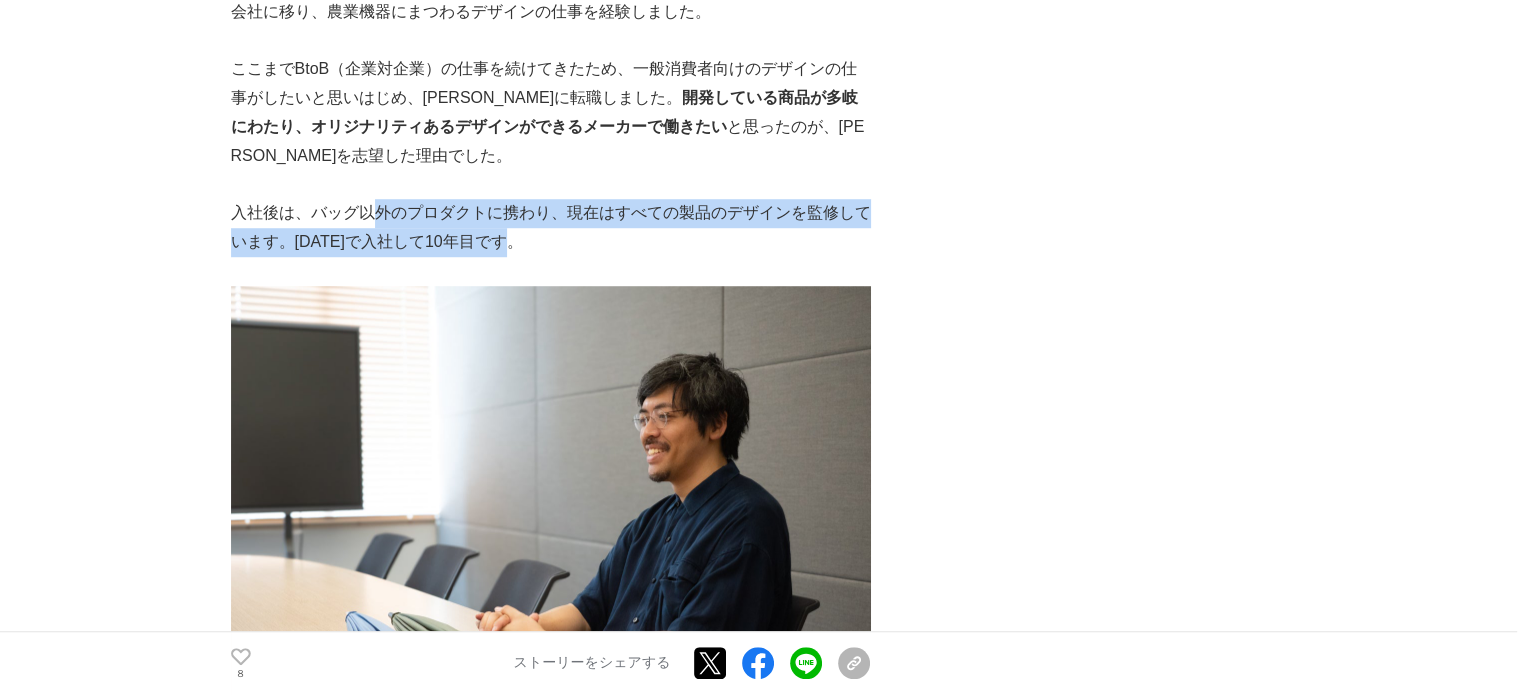 drag, startPoint x: 373, startPoint y: 187, endPoint x: 555, endPoint y: 201, distance: 182.53767 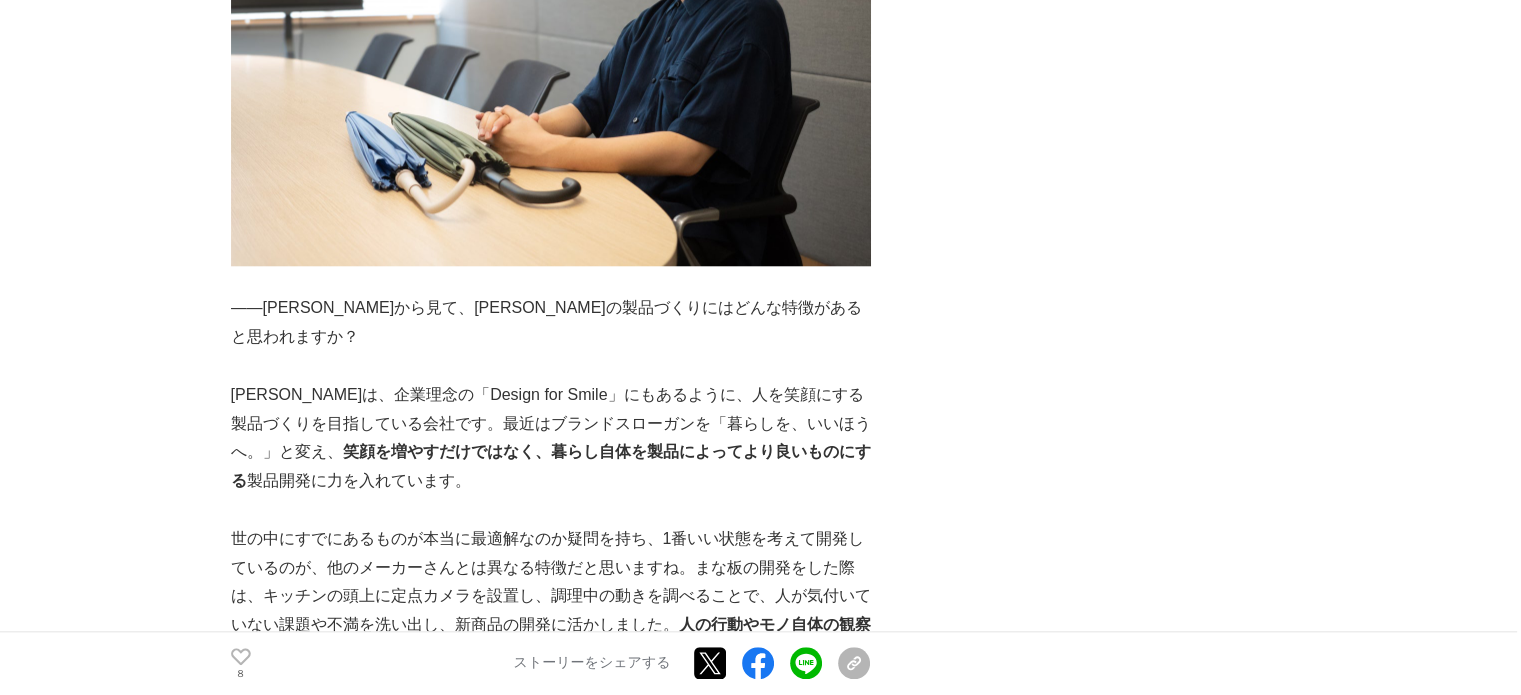 scroll, scrollTop: 2000, scrollLeft: 0, axis: vertical 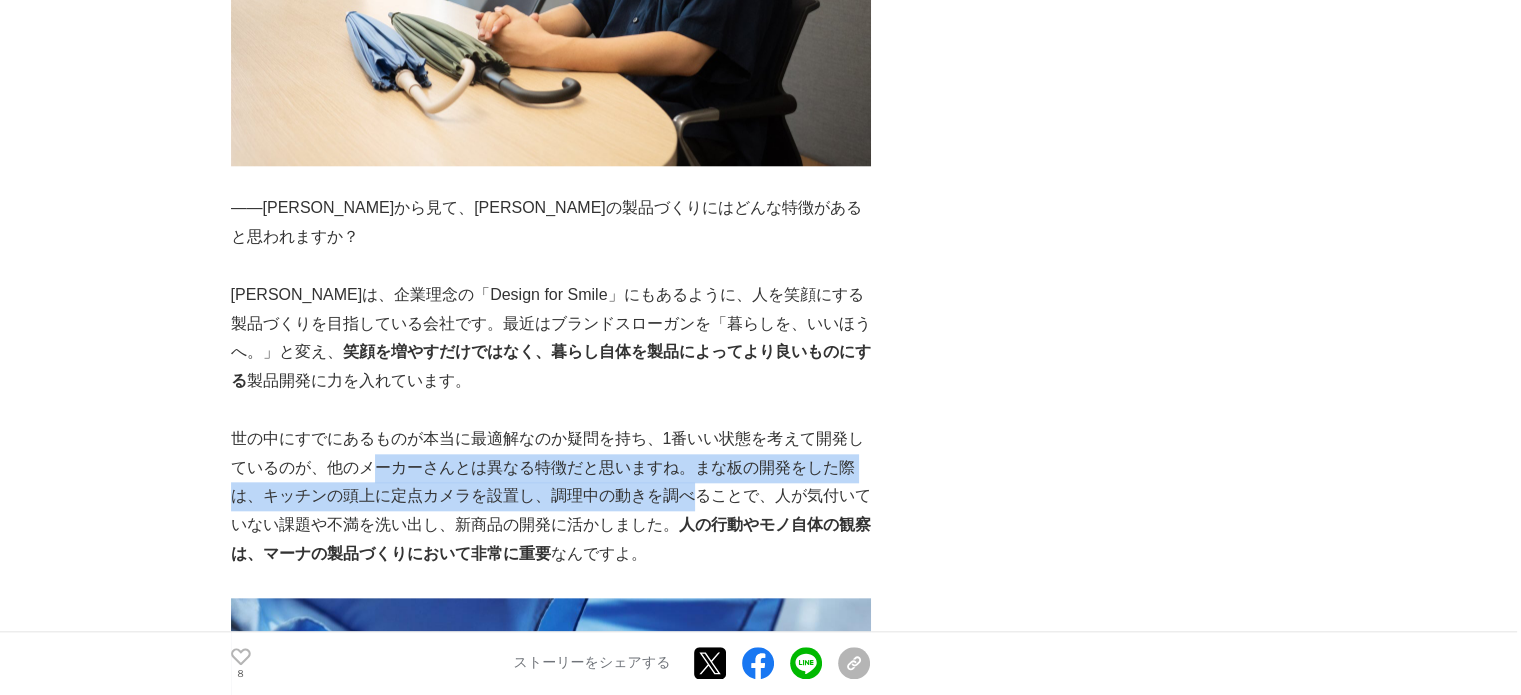 drag, startPoint x: 368, startPoint y: 412, endPoint x: 695, endPoint y: 427, distance: 327.34384 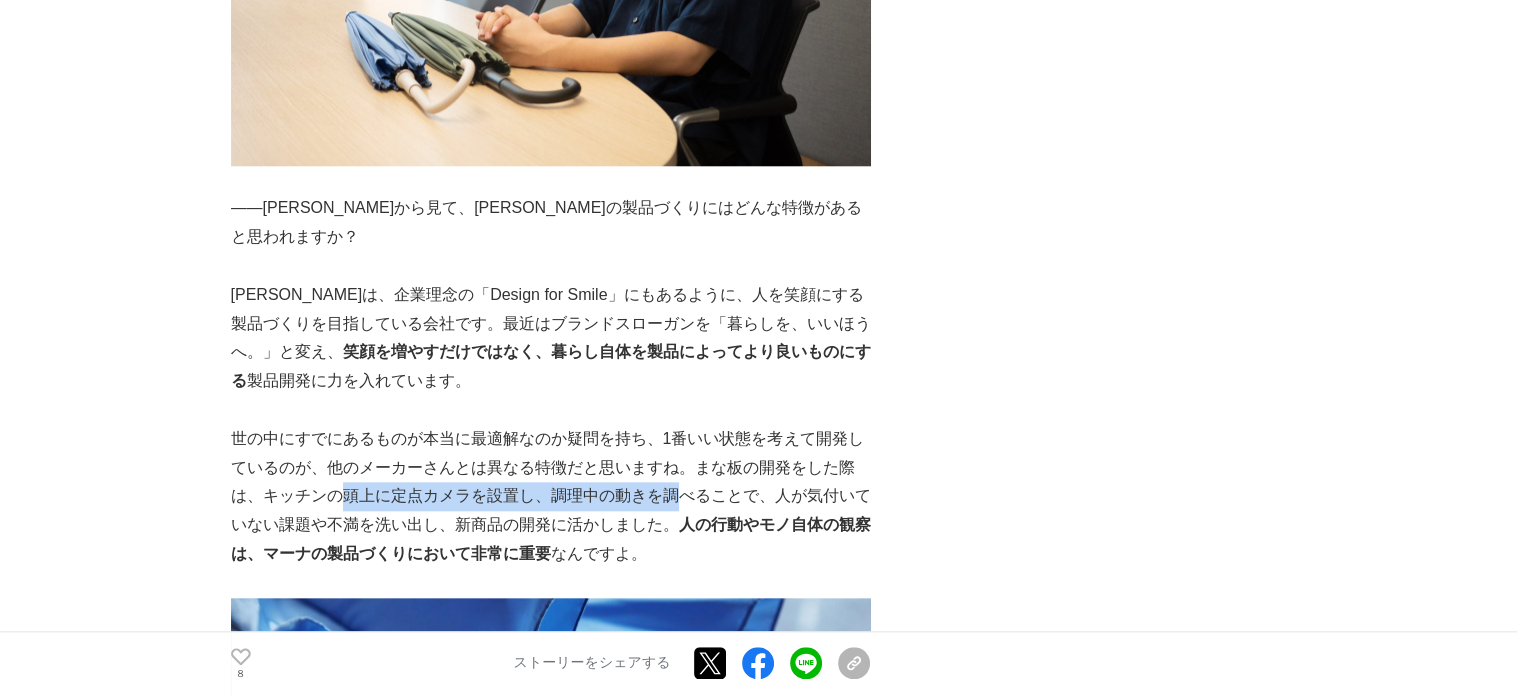 drag, startPoint x: 336, startPoint y: 444, endPoint x: 673, endPoint y: 440, distance: 337.02374 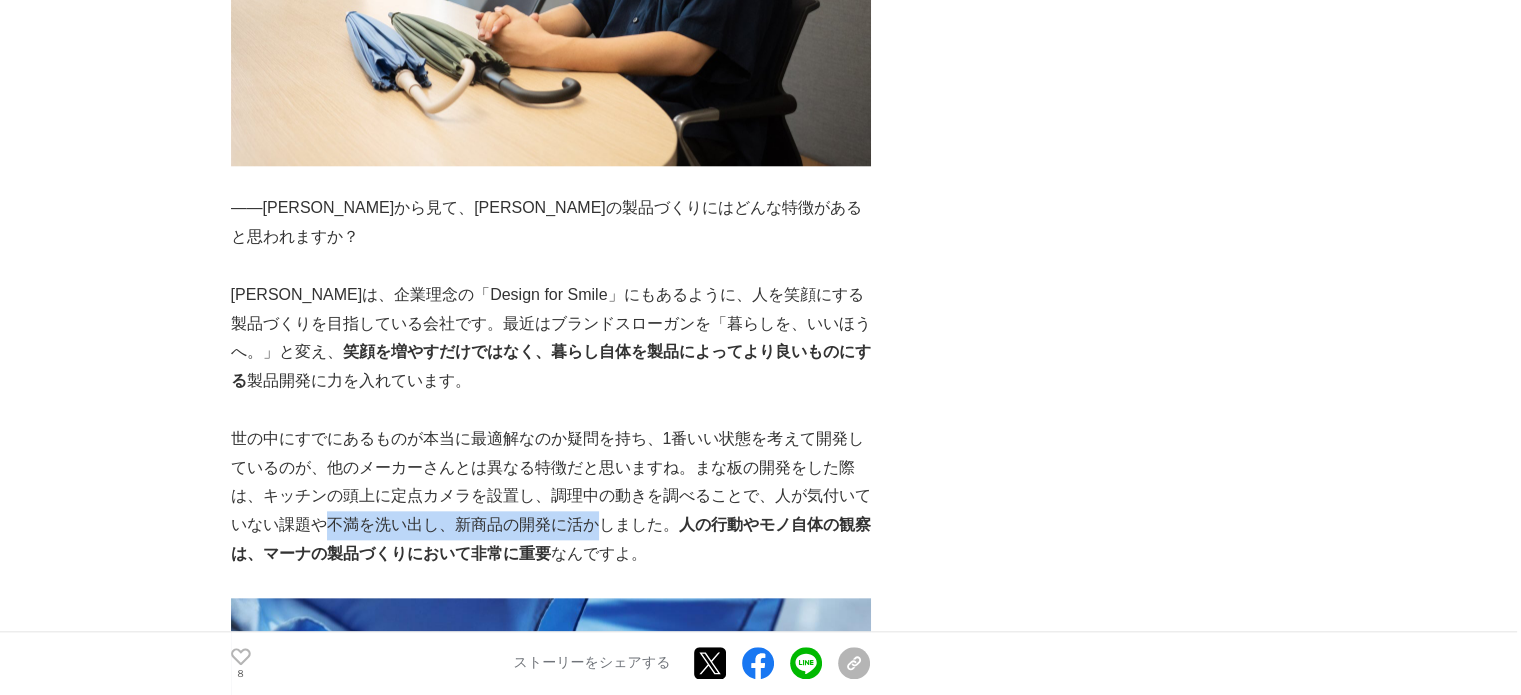 drag, startPoint x: 333, startPoint y: 467, endPoint x: 595, endPoint y: 473, distance: 262.0687 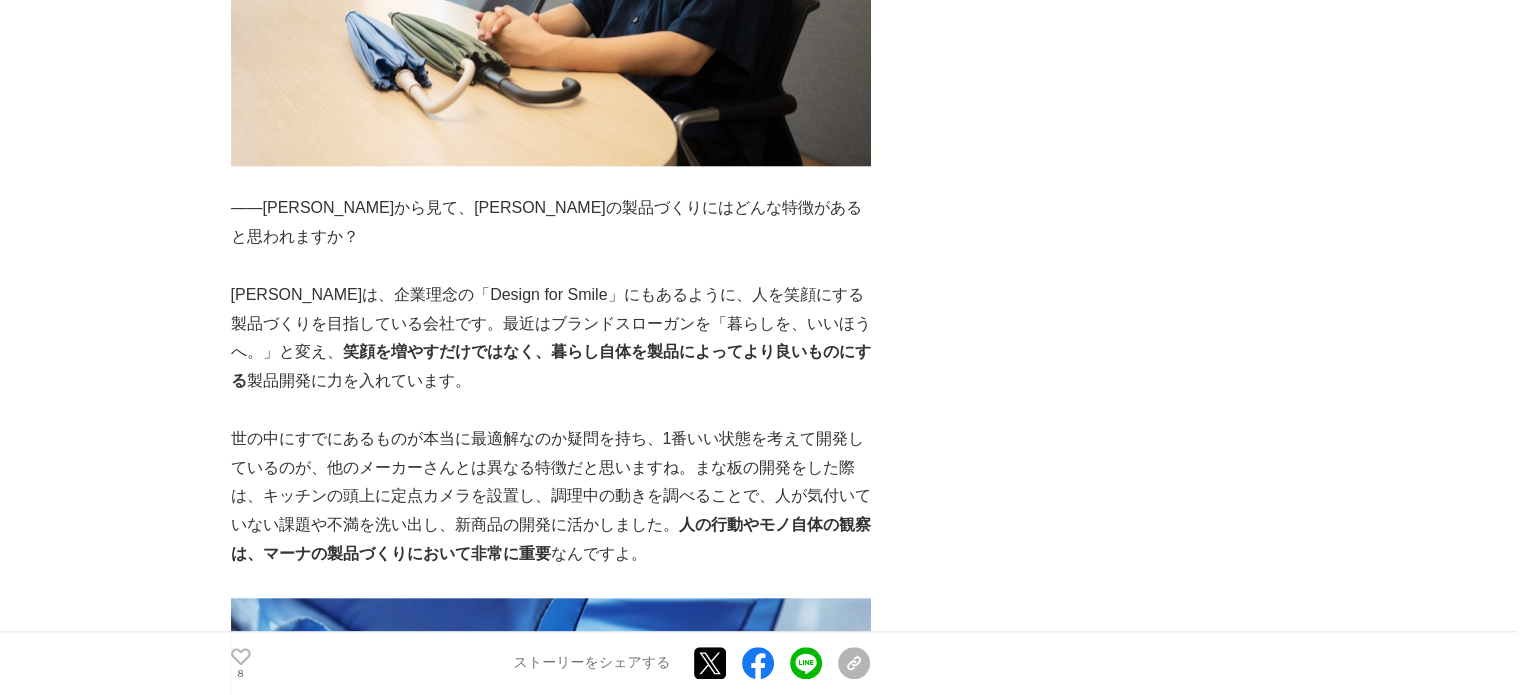 drag, startPoint x: 720, startPoint y: 466, endPoint x: 725, endPoint y: 477, distance: 12.083046 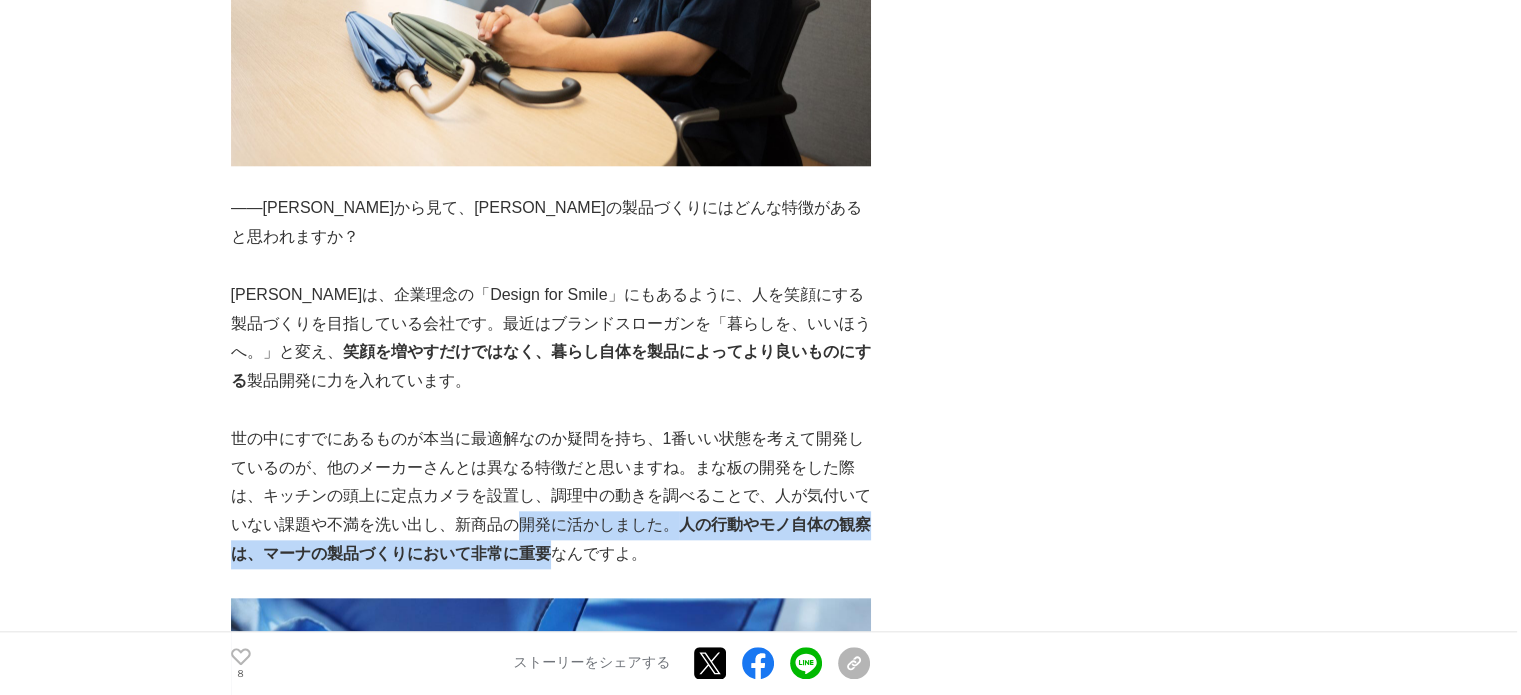 drag, startPoint x: 516, startPoint y: 470, endPoint x: 552, endPoint y: 491, distance: 41.677334 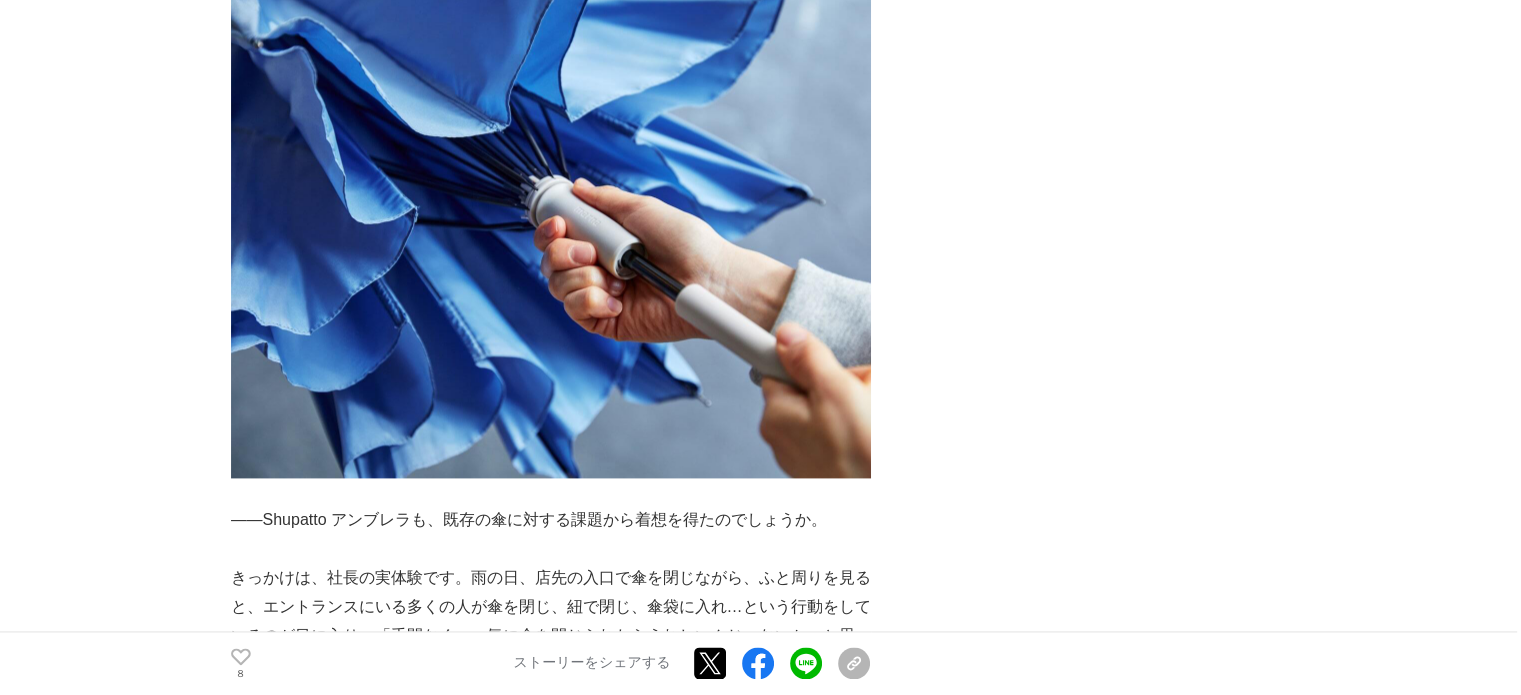 scroll, scrollTop: 2700, scrollLeft: 0, axis: vertical 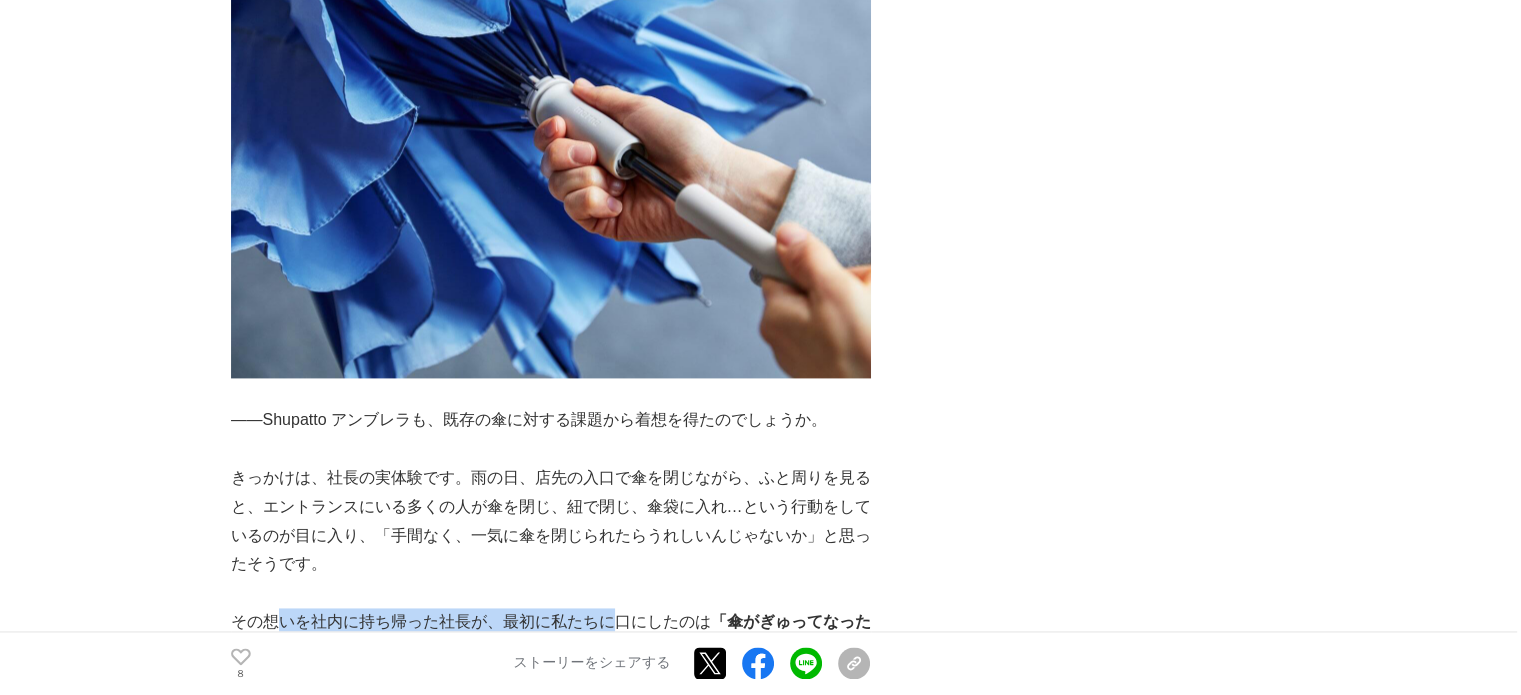 drag, startPoint x: 291, startPoint y: 569, endPoint x: 611, endPoint y: 571, distance: 320.00626 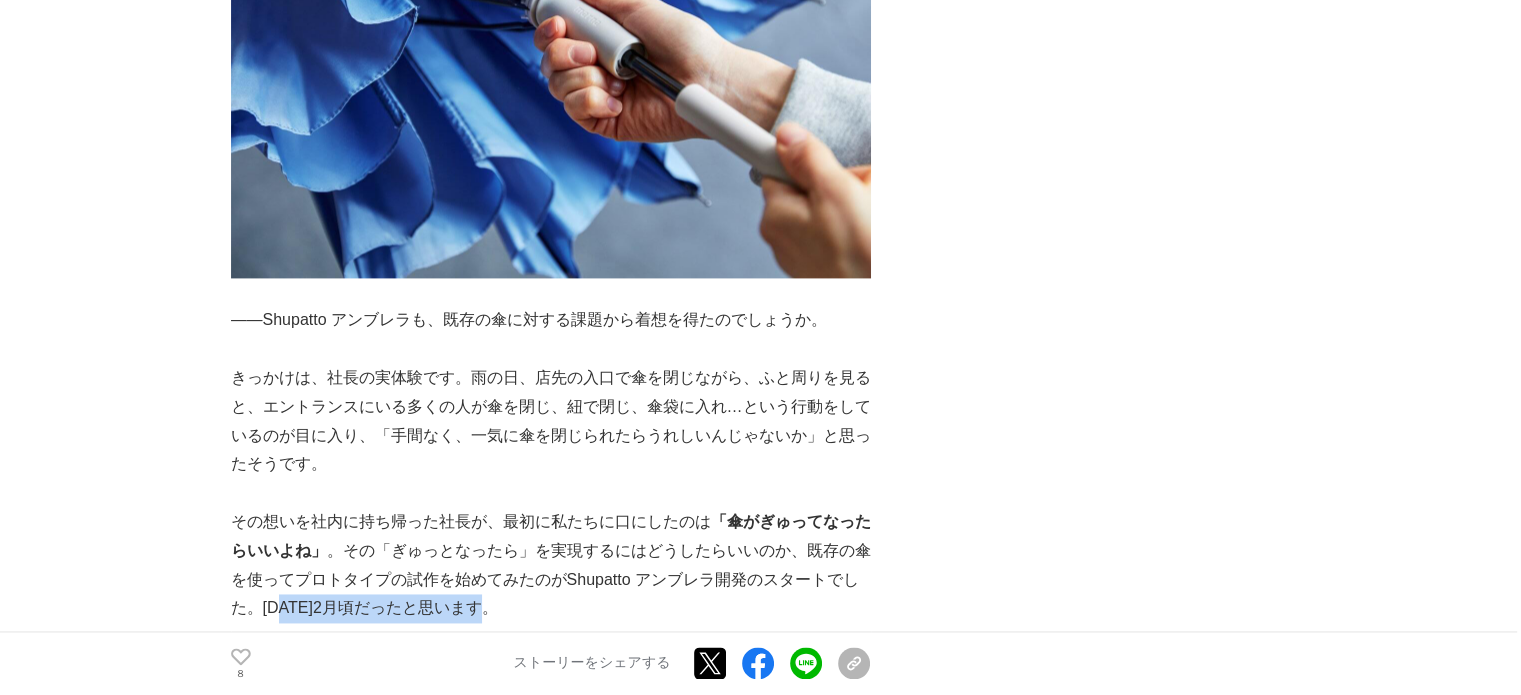 drag, startPoint x: 276, startPoint y: 549, endPoint x: 552, endPoint y: 549, distance: 276 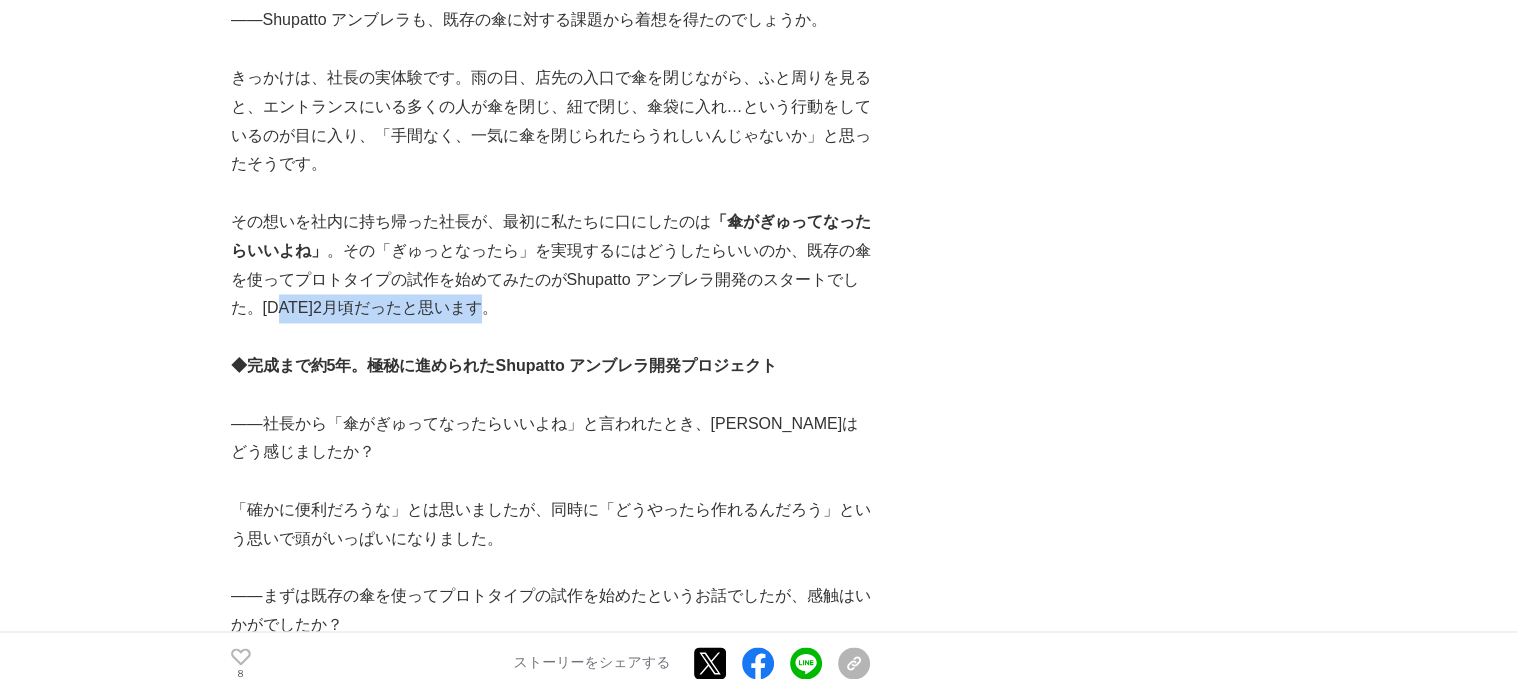 scroll, scrollTop: 3300, scrollLeft: 0, axis: vertical 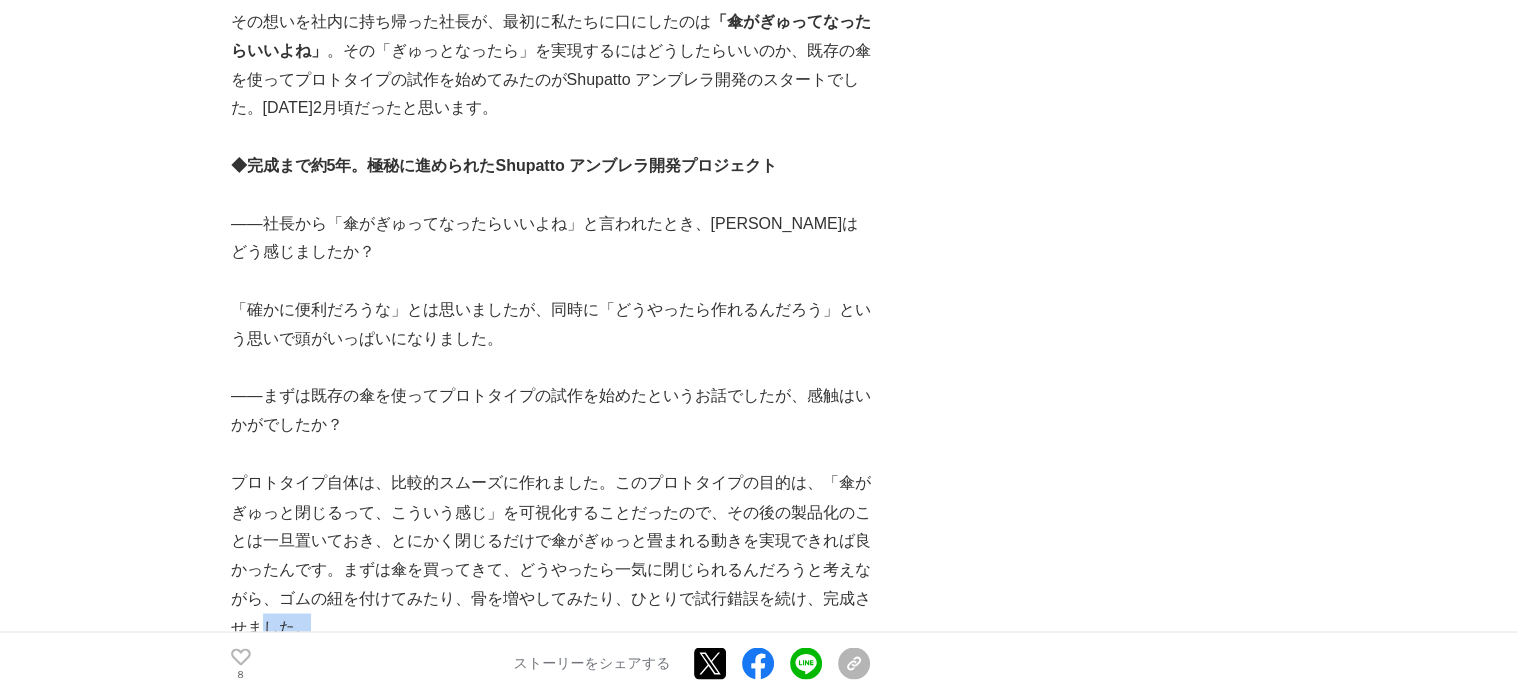 drag, startPoint x: 266, startPoint y: 567, endPoint x: 384, endPoint y: 569, distance: 118.016945 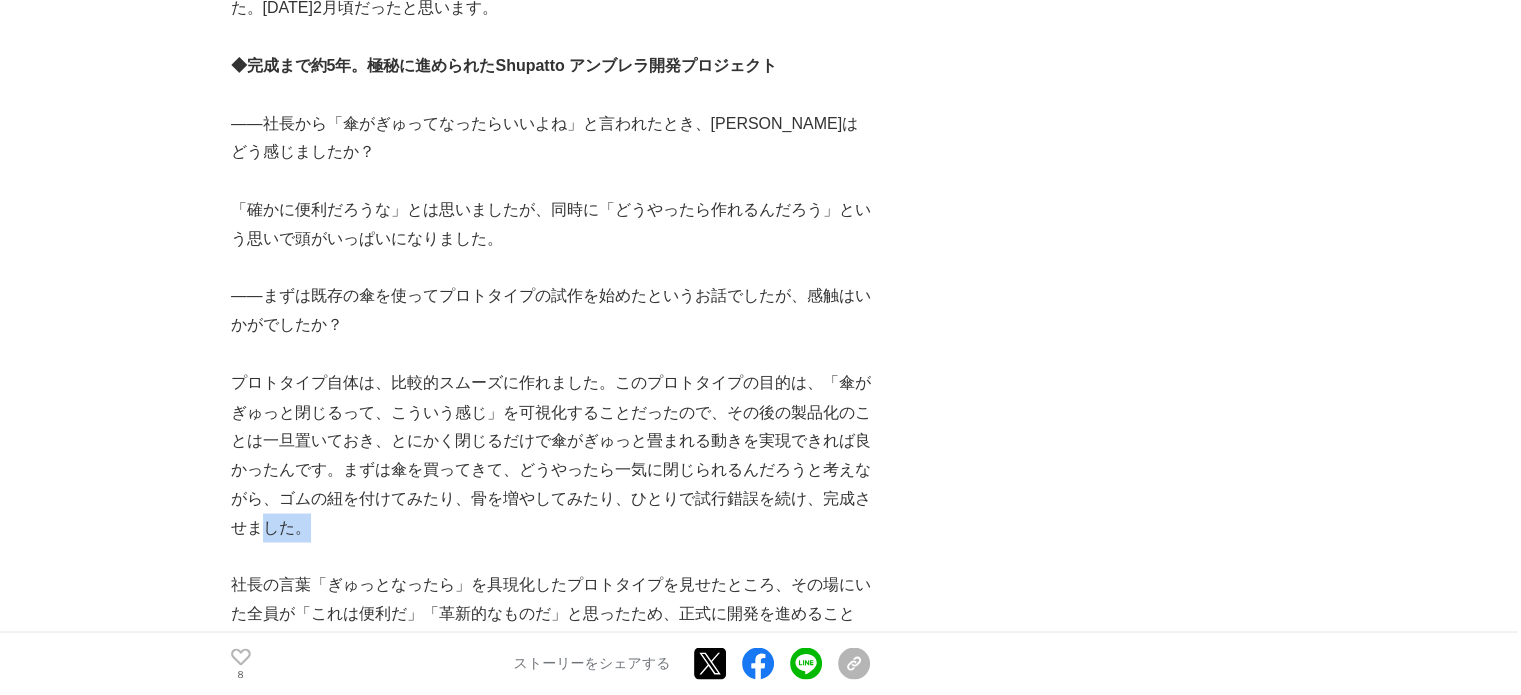 scroll, scrollTop: 3500, scrollLeft: 0, axis: vertical 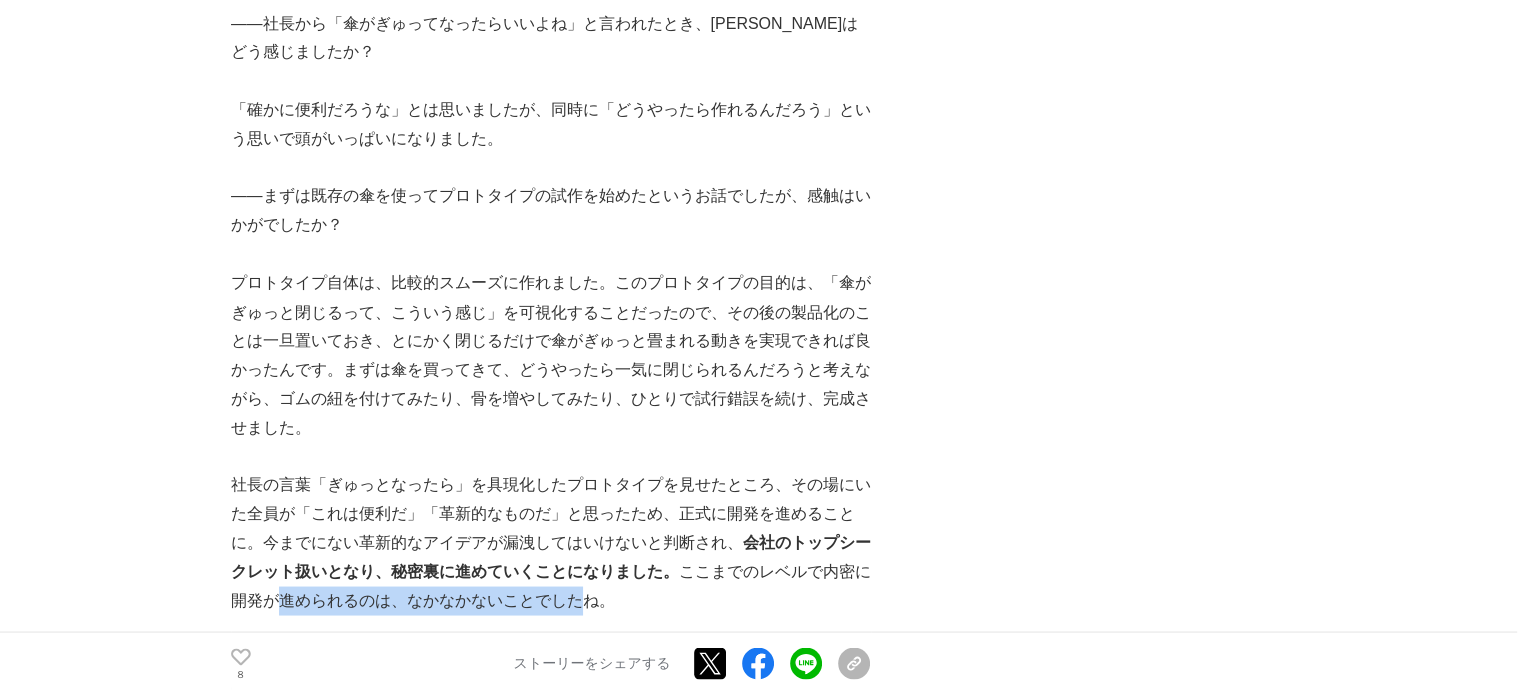 drag, startPoint x: 282, startPoint y: 547, endPoint x: 585, endPoint y: 534, distance: 303.27875 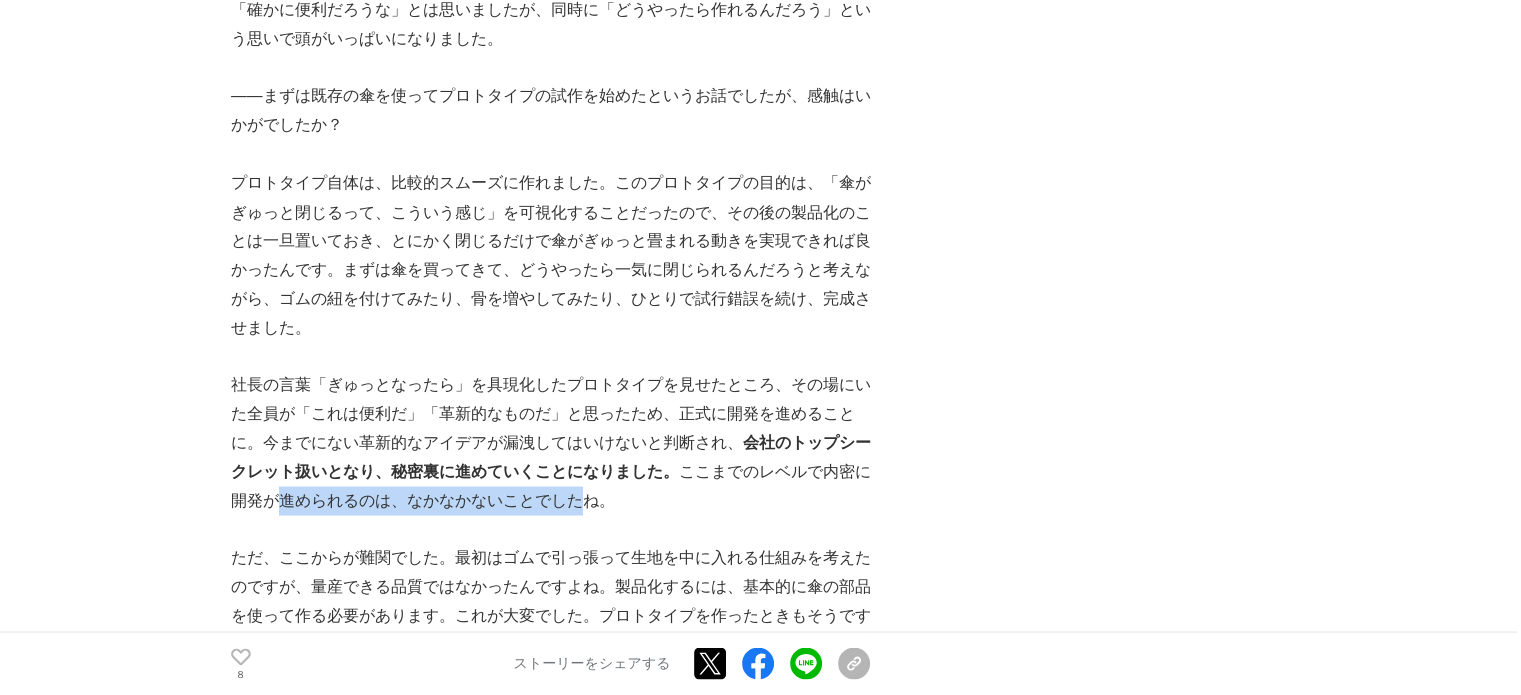 scroll, scrollTop: 3700, scrollLeft: 0, axis: vertical 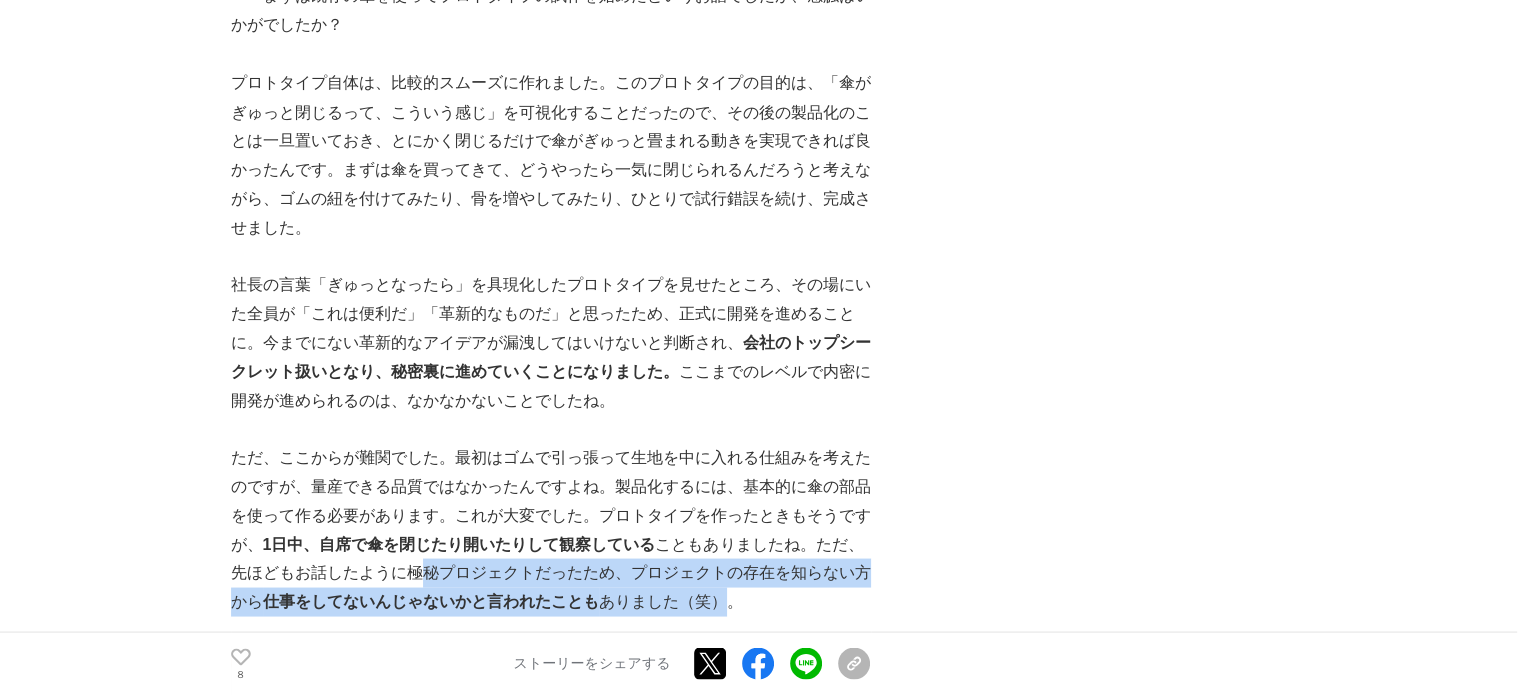 drag, startPoint x: 416, startPoint y: 520, endPoint x: 717, endPoint y: 535, distance: 301.37354 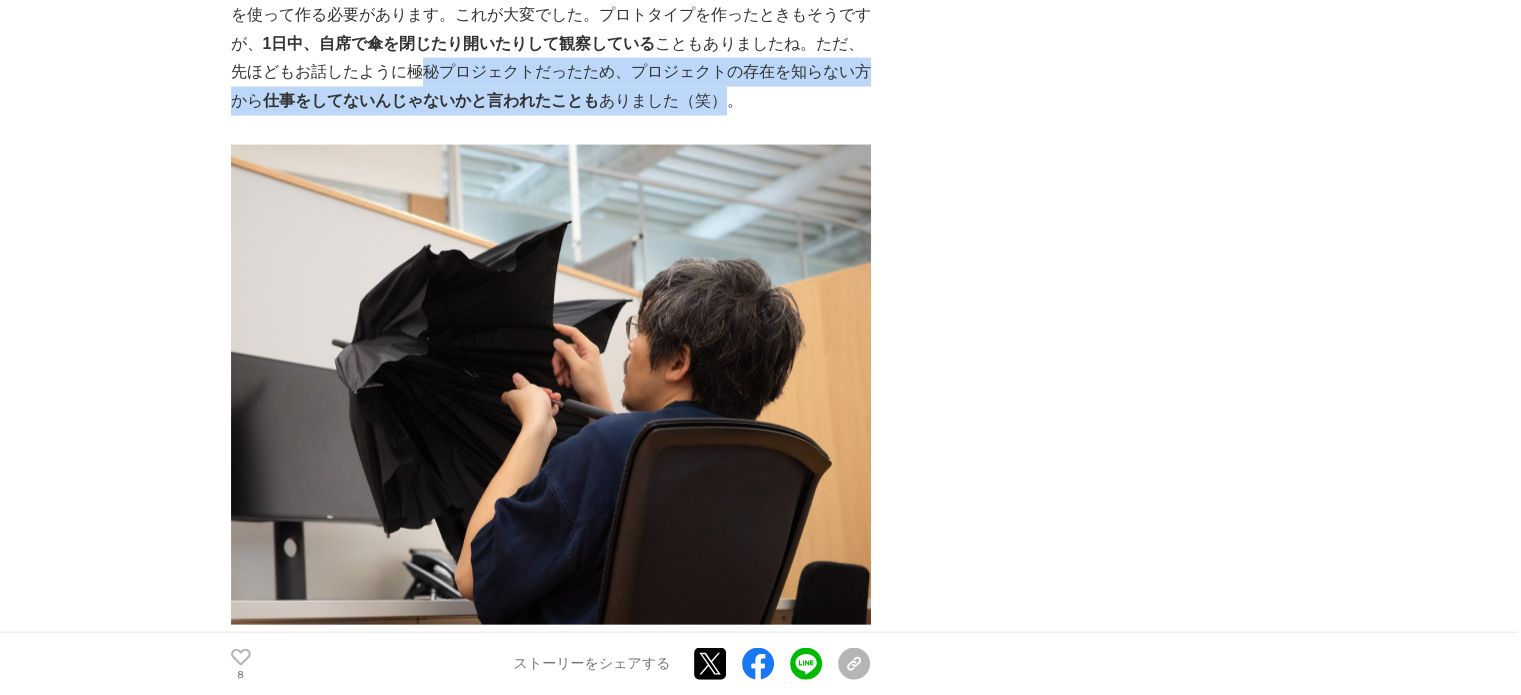 scroll, scrollTop: 4300, scrollLeft: 0, axis: vertical 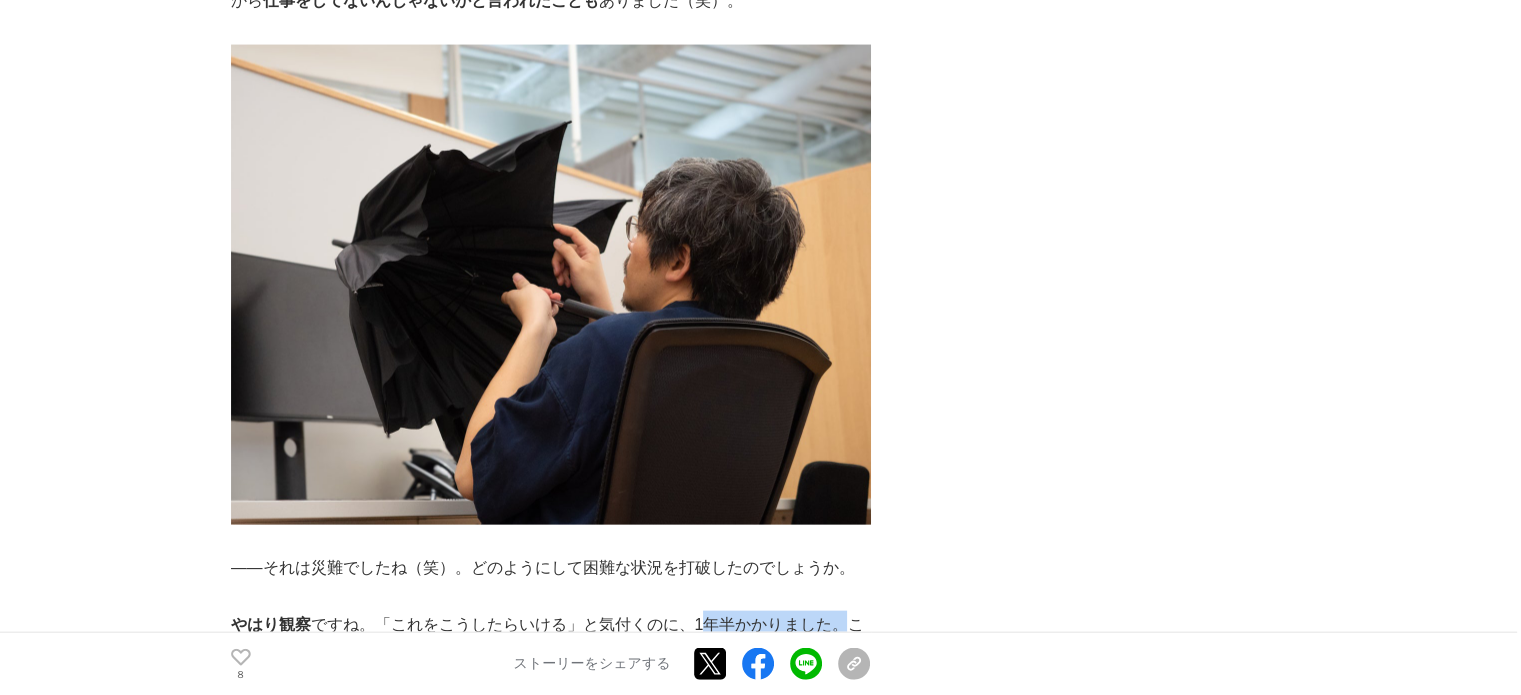 drag, startPoint x: 700, startPoint y: 564, endPoint x: 836, endPoint y: 583, distance: 137.32079 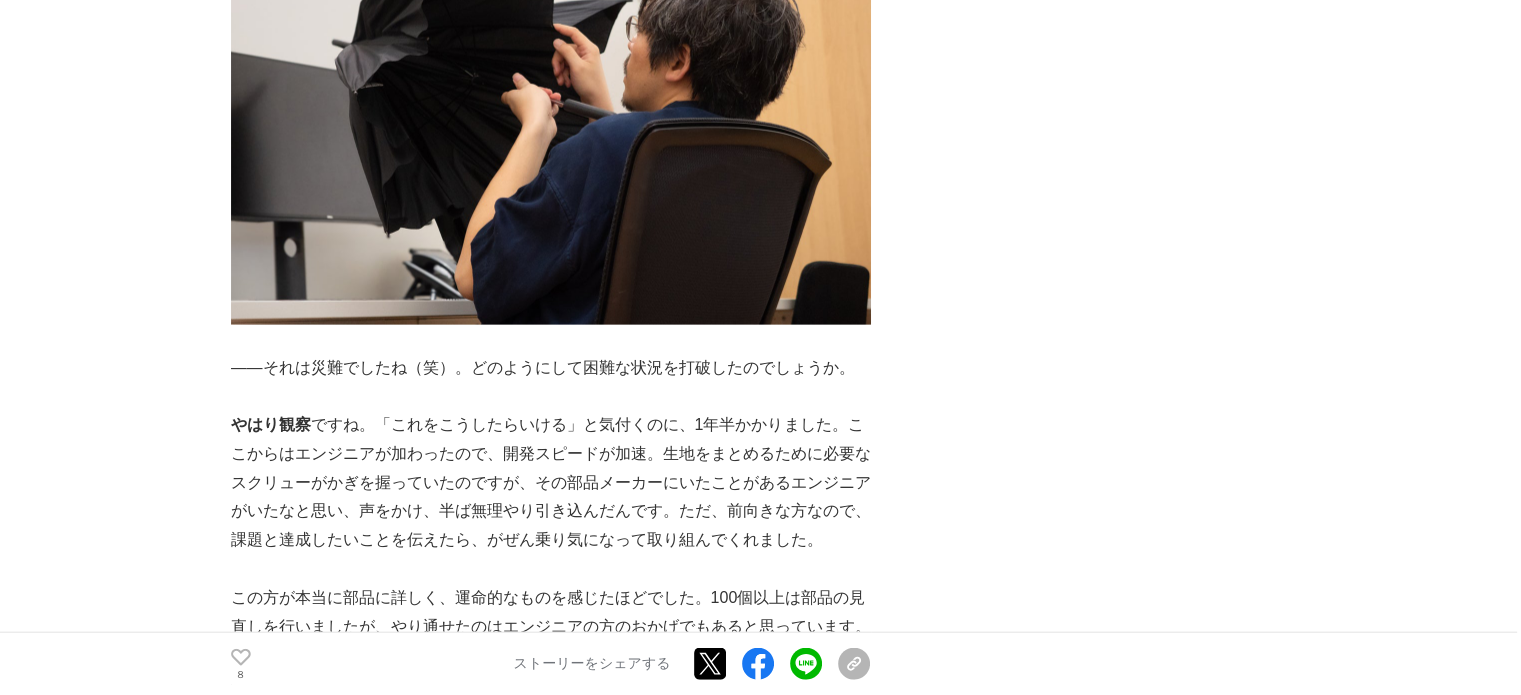 click on "やはり観察 ですね。「これをこうしたらいける」と気付くのに、1年半かかりました。ここからはエンジニアが加わったので、開発スピードが加速。生地をまとめるために必要なスクリューがかぎを握っていたのですが、その部品メーカーにいたことがあるエンジニアがいたなと思い、声をかけ、半ば無理やり引き込んだんです。ただ、前向きな方なので、課題と達成したいことを伝えたら、がぜん乗り気になって取り組んでくれました。" at bounding box center (551, 483) 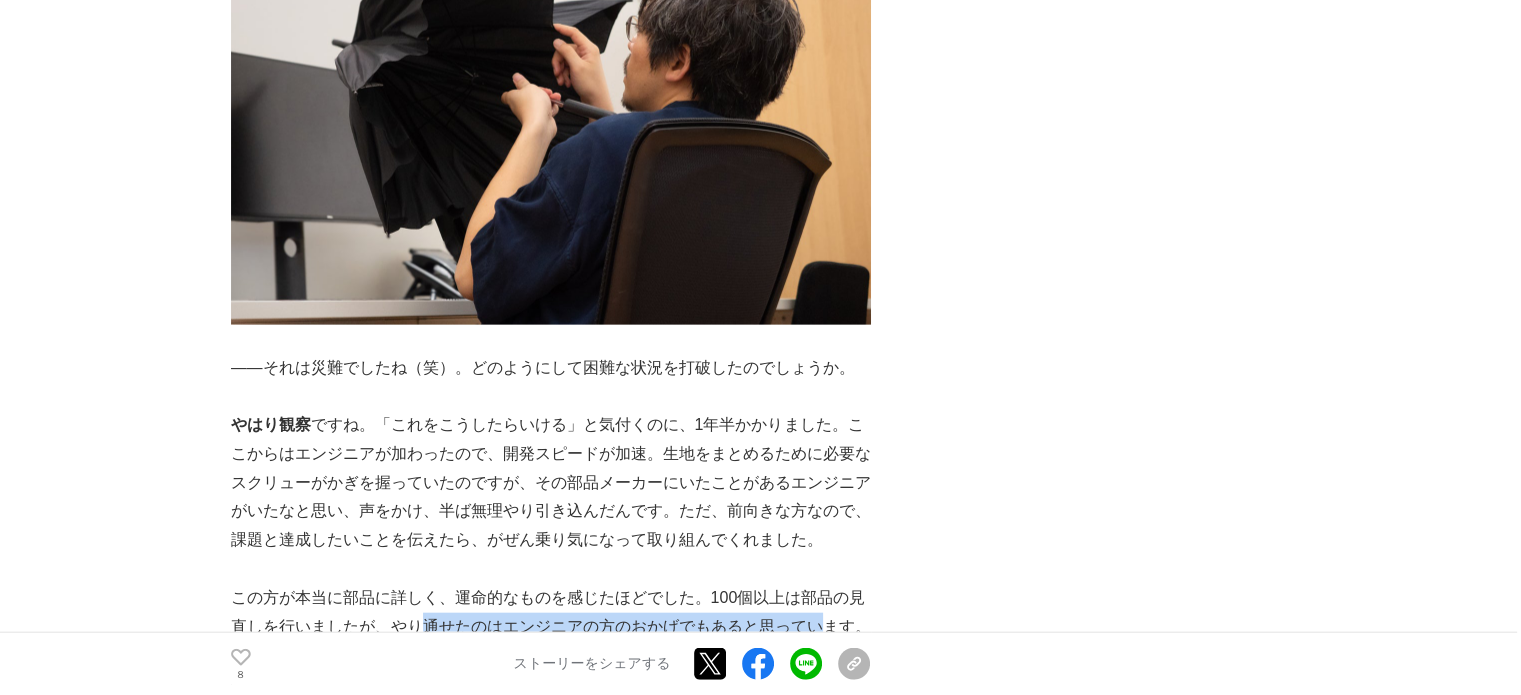 drag, startPoint x: 428, startPoint y: 570, endPoint x: 888, endPoint y: 560, distance: 460.10867 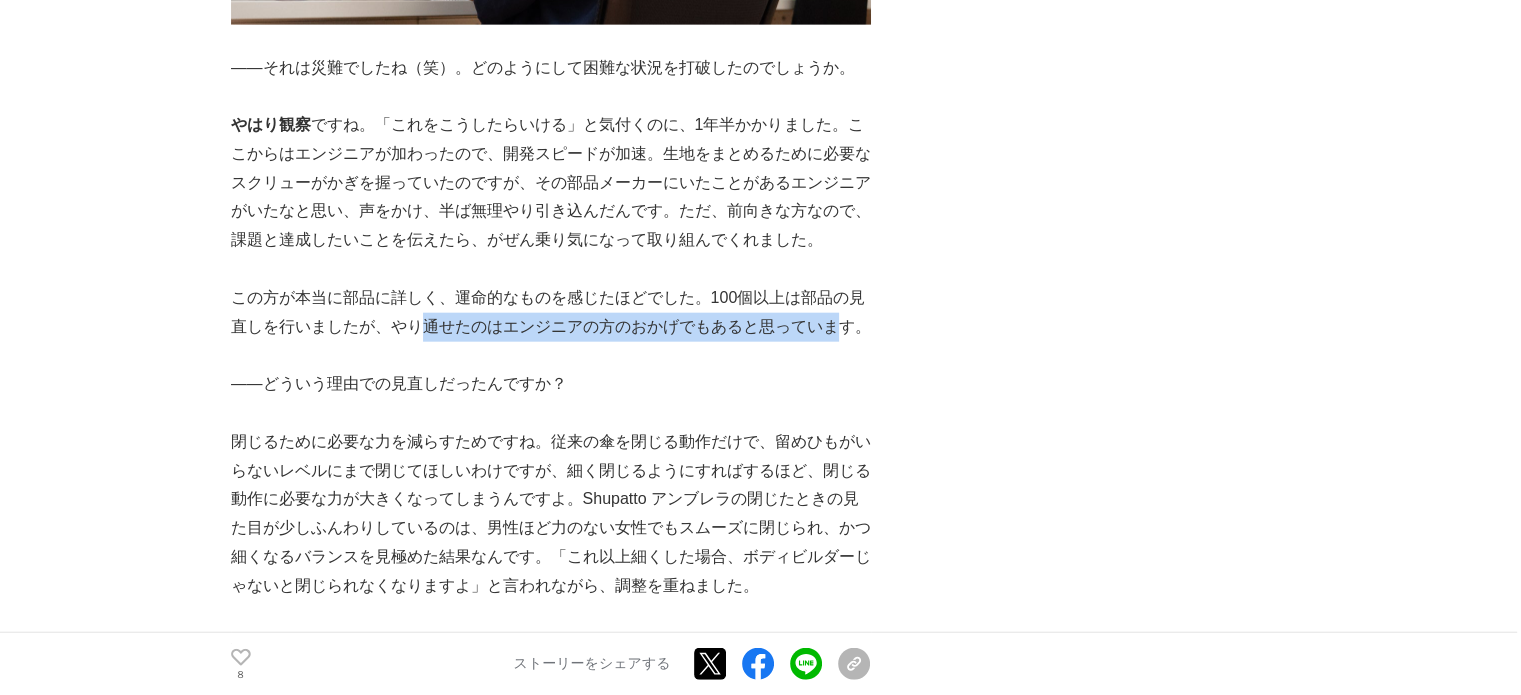 scroll, scrollTop: 4900, scrollLeft: 0, axis: vertical 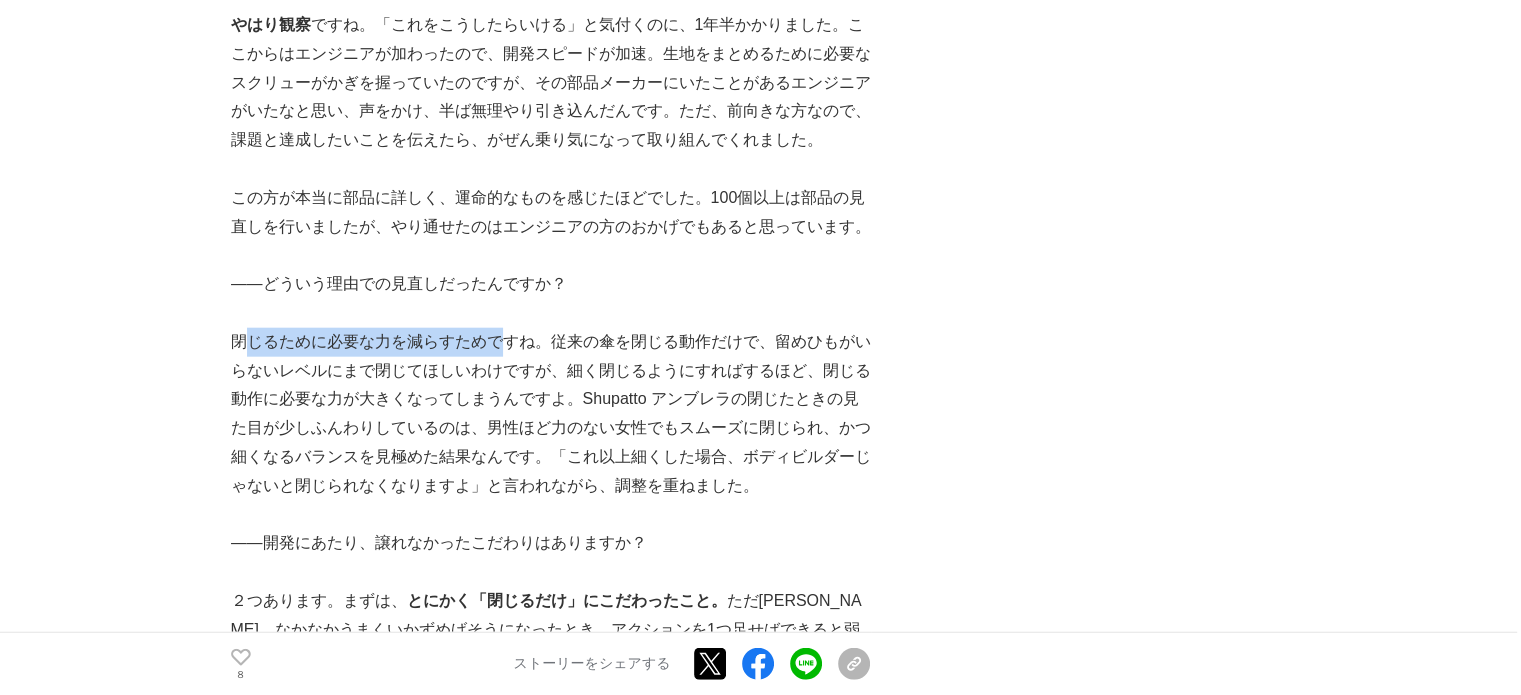 drag, startPoint x: 254, startPoint y: 292, endPoint x: 509, endPoint y: 286, distance: 255.07057 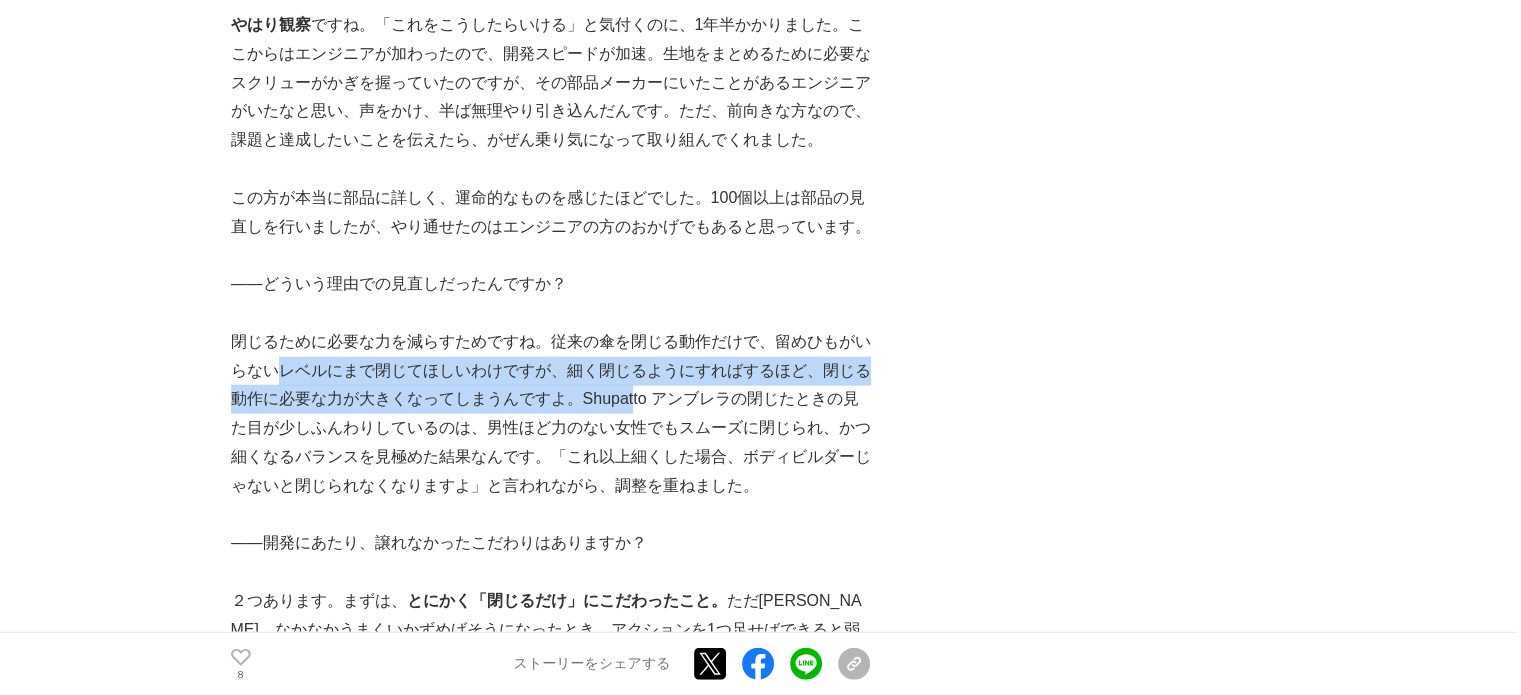 drag, startPoint x: 286, startPoint y: 314, endPoint x: 632, endPoint y: 340, distance: 346.9755 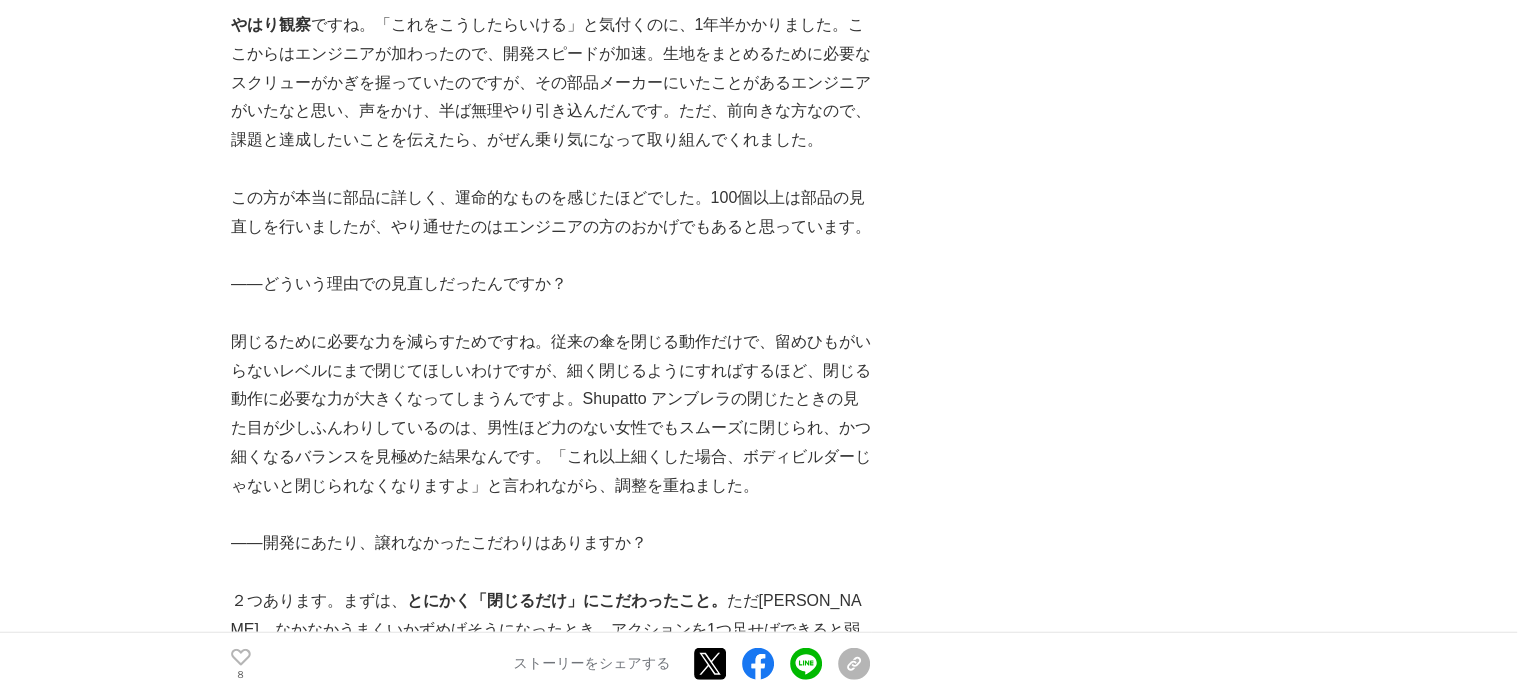 click on "閉じるために必要な力を減らすためですね。従来の傘を閉じる動作だけで、留めひもがいらないレベルにまで閉じてほしいわけですが、細く閉じるようにすればするほど、閉じる動作に必要な力が大きくなってしまうんですよ。Shupatto アンブレラの閉じたときの見た目が少しふんわりしているのは、男性ほど力のない女性でもスムーズに閉じられ、かつ細くなるバランスを見極めた結果なんです。「これ以上細くした場合、ボディビルダーじゃないと閉じられなくなりますよ」と言われながら、調整を重ねました。" at bounding box center (551, 414) 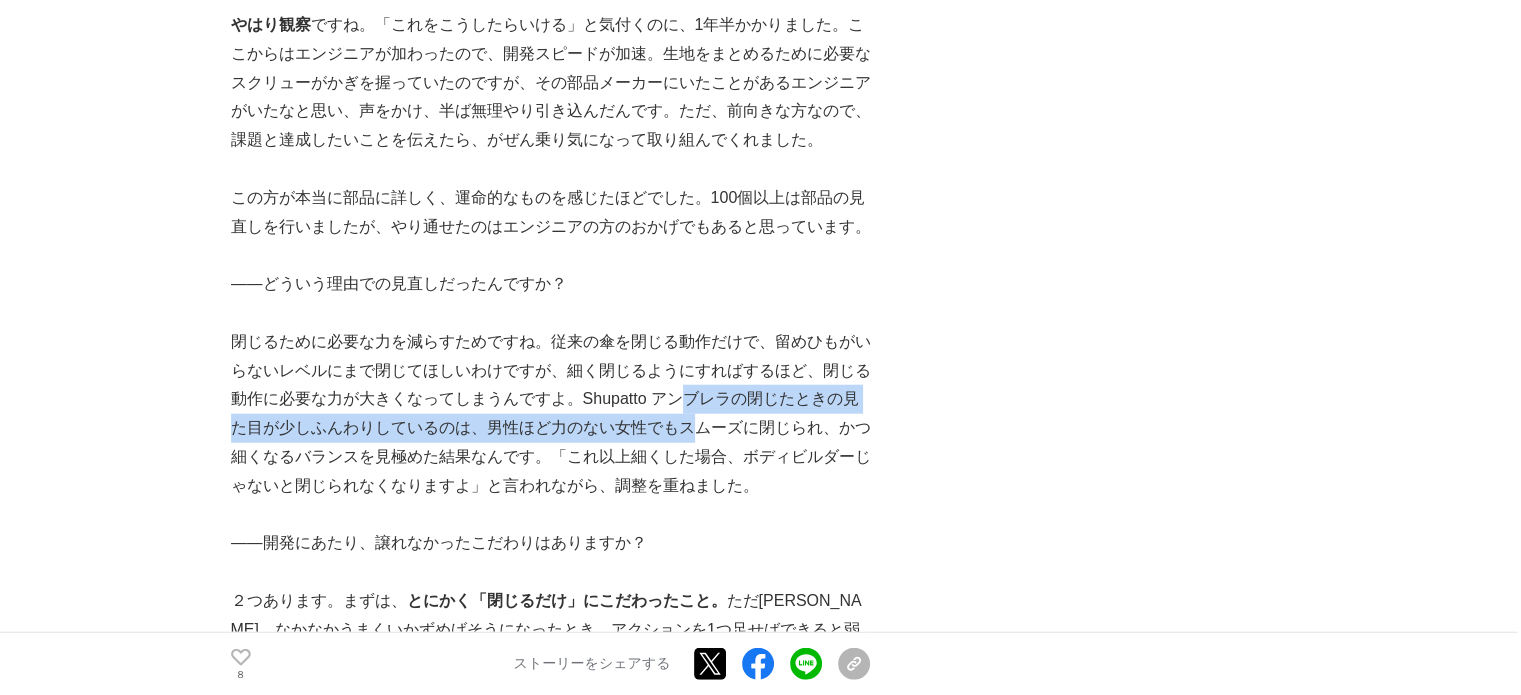 drag, startPoint x: 687, startPoint y: 352, endPoint x: 687, endPoint y: 374, distance: 22 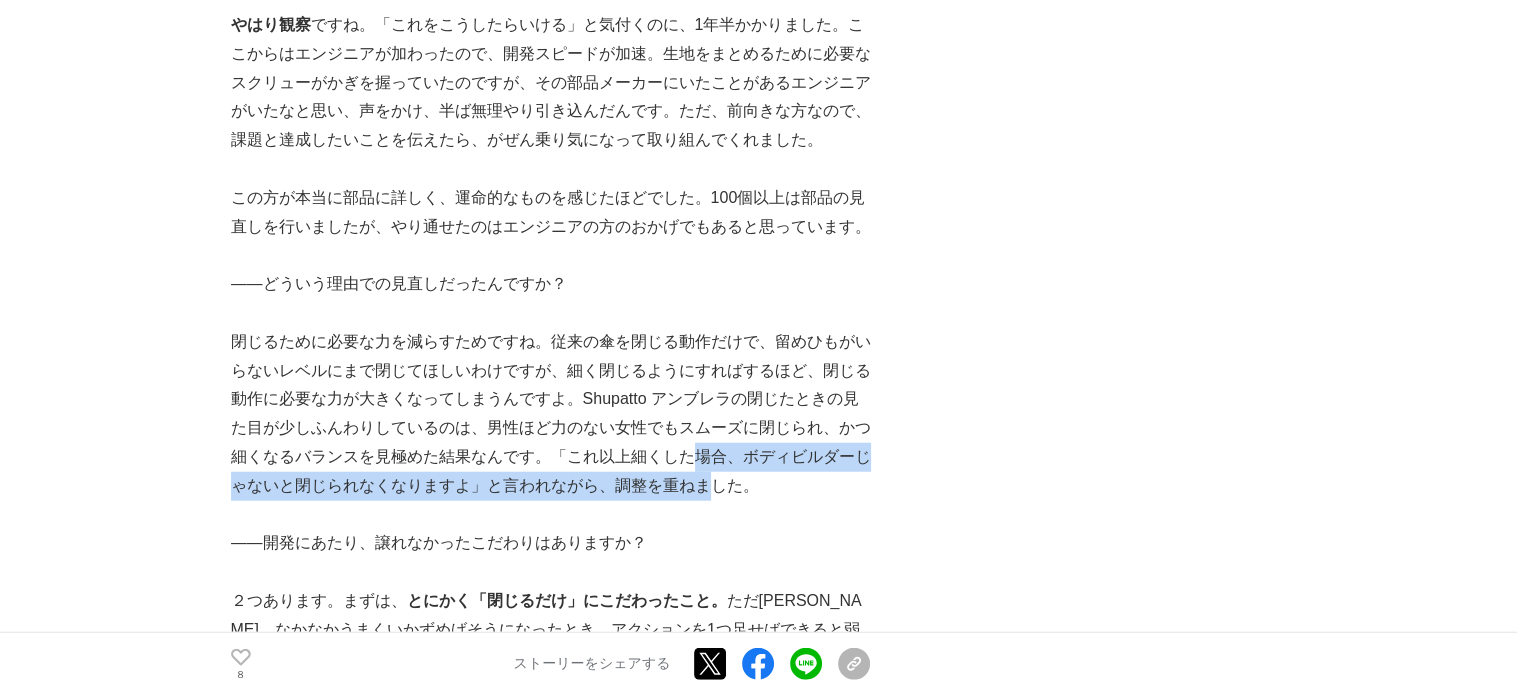 drag, startPoint x: 681, startPoint y: 403, endPoint x: 708, endPoint y: 434, distance: 41.109608 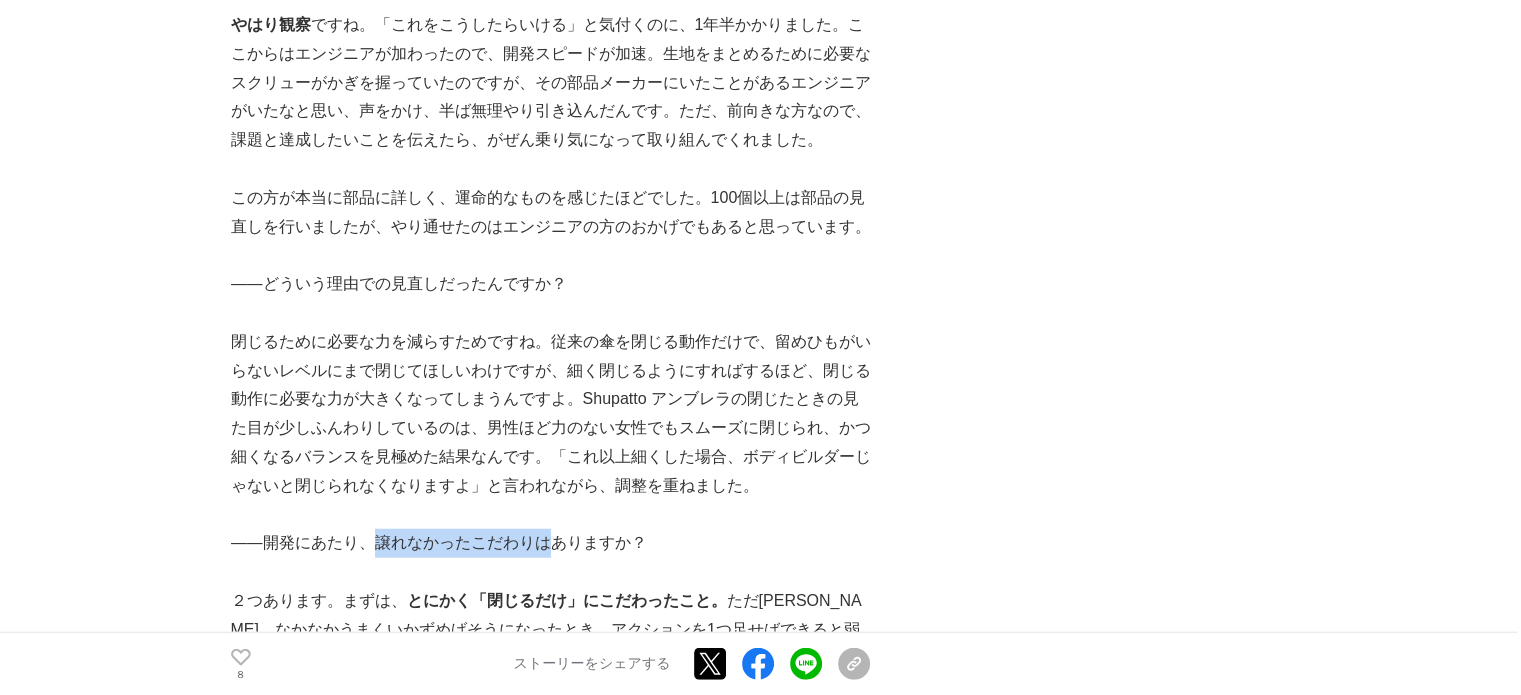 drag, startPoint x: 380, startPoint y: 491, endPoint x: 574, endPoint y: 491, distance: 194 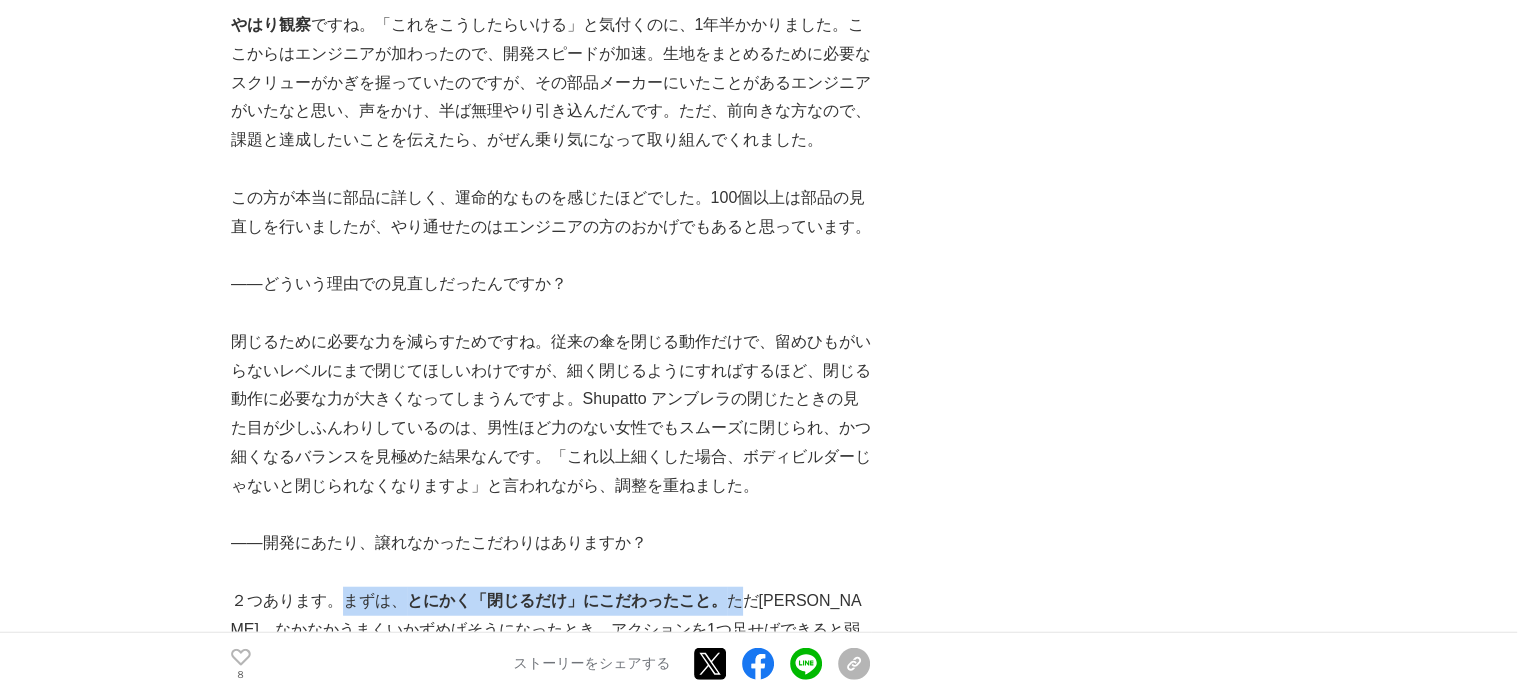 drag, startPoint x: 336, startPoint y: 546, endPoint x: 742, endPoint y: 546, distance: 406 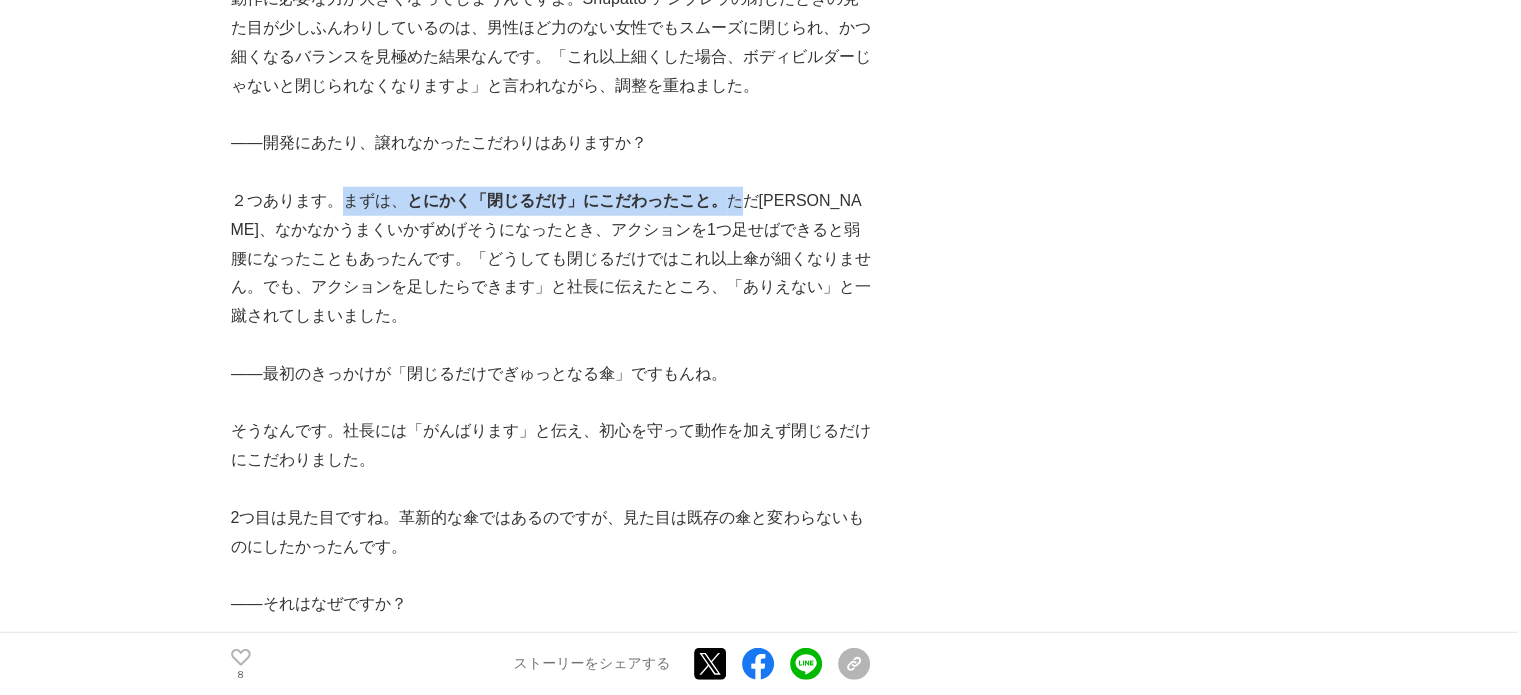 scroll, scrollTop: 5400, scrollLeft: 0, axis: vertical 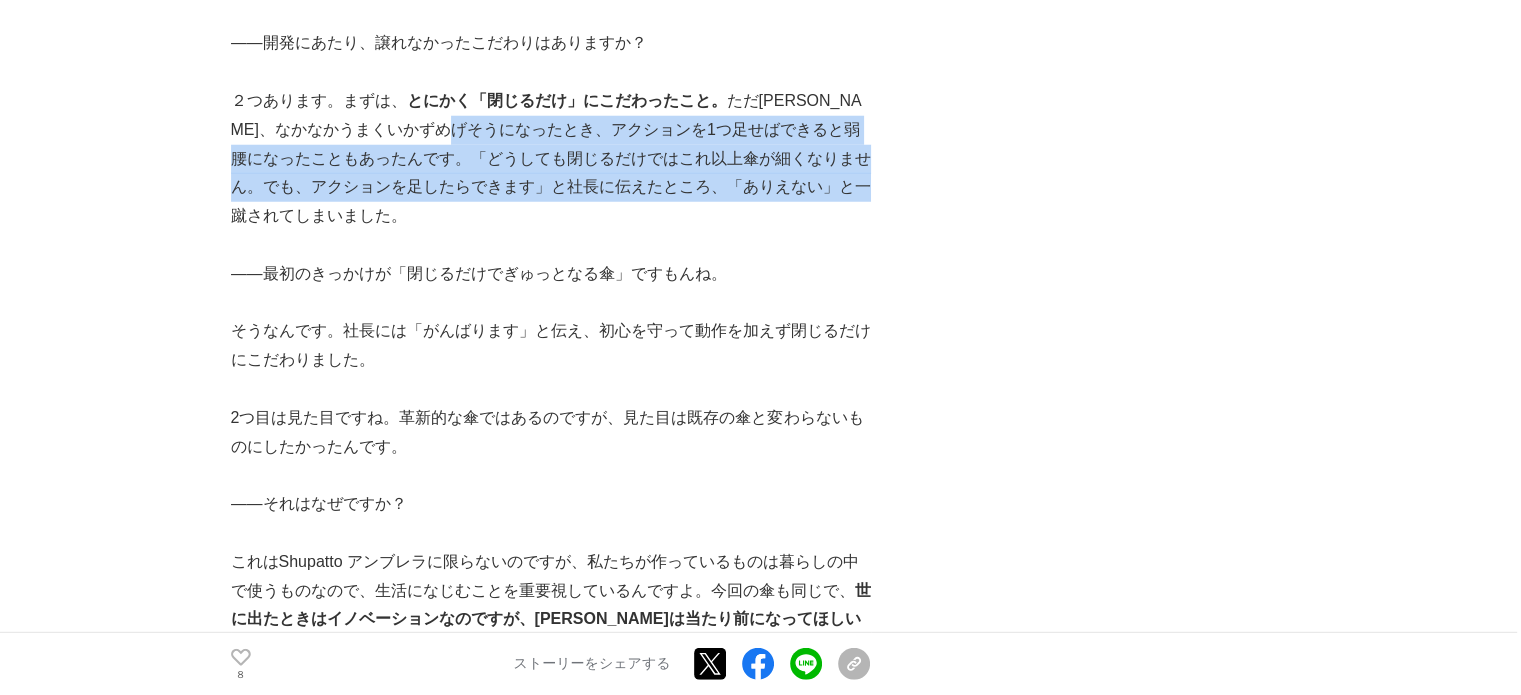 drag, startPoint x: 513, startPoint y: 77, endPoint x: 608, endPoint y: 155, distance: 122.91867 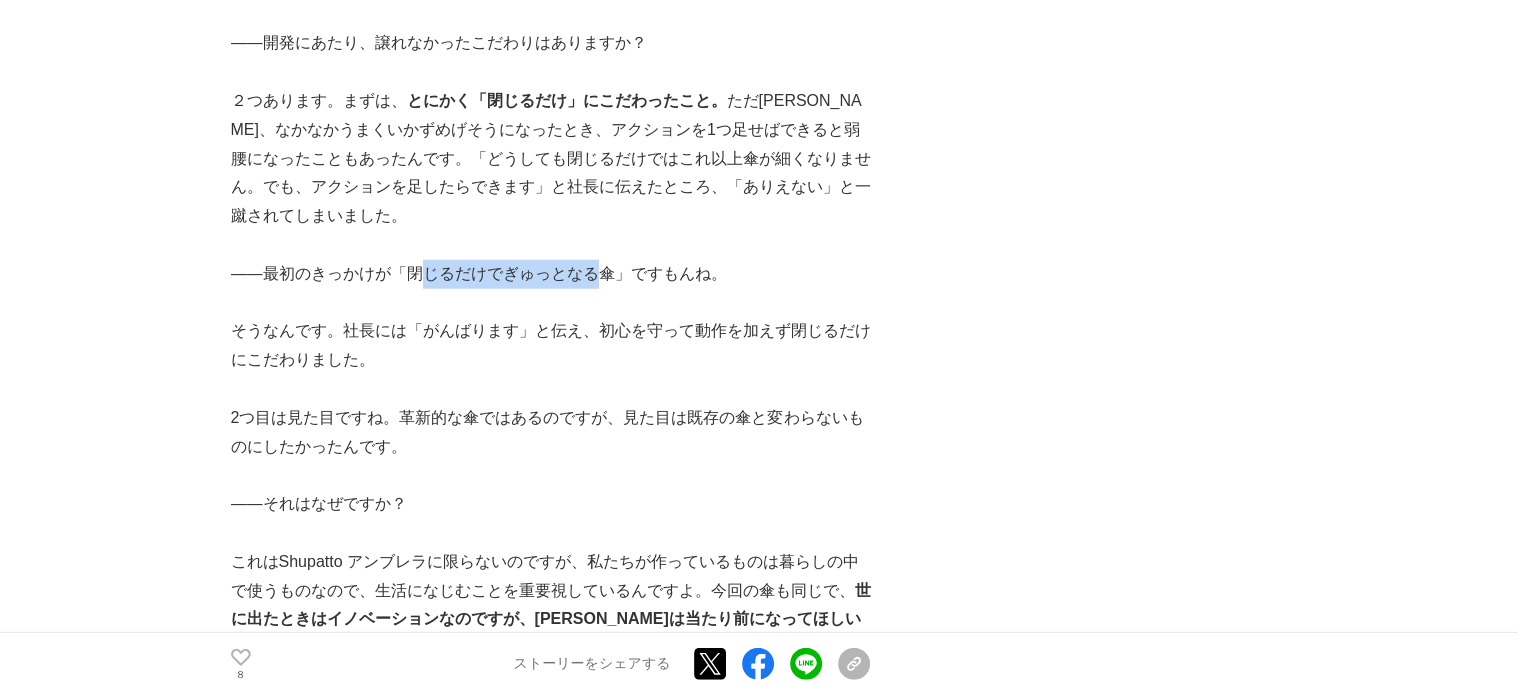 drag, startPoint x: 419, startPoint y: 222, endPoint x: 594, endPoint y: 221, distance: 175.00285 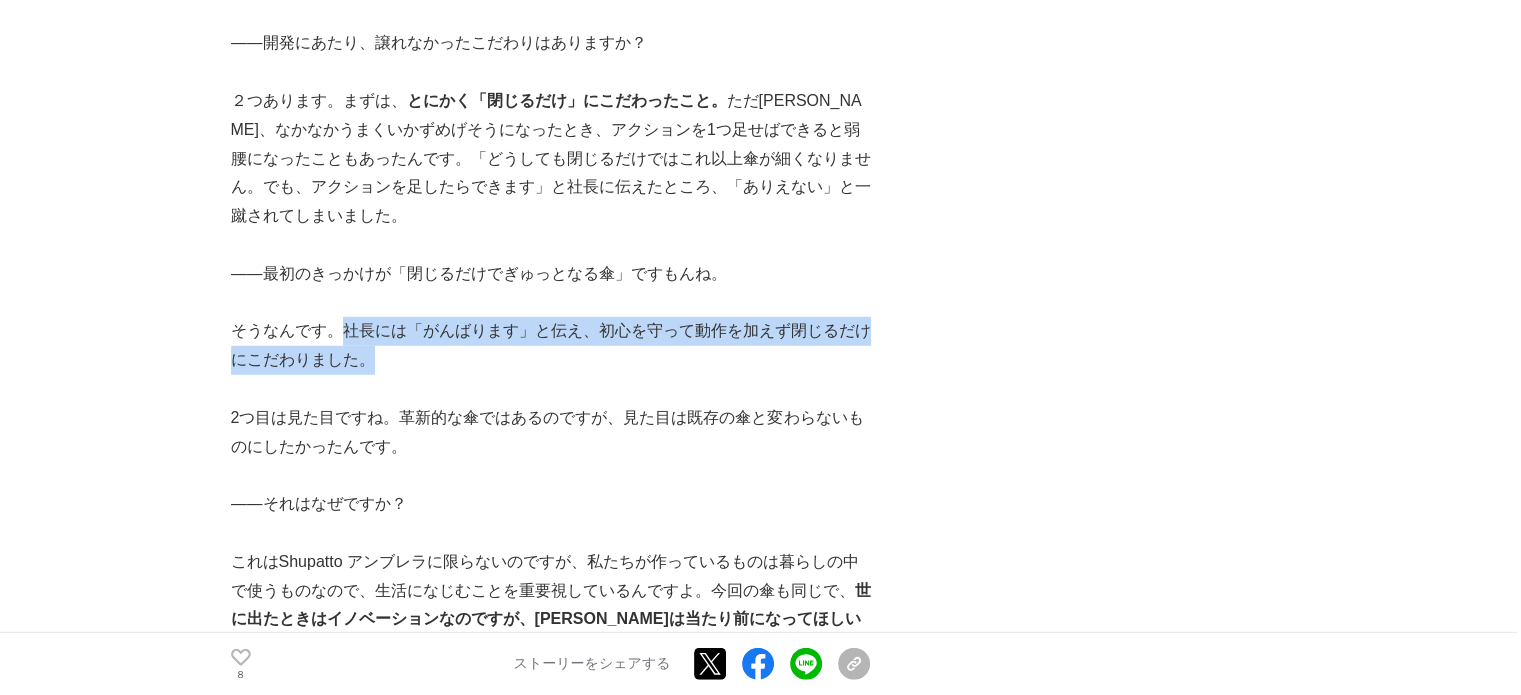 drag, startPoint x: 344, startPoint y: 275, endPoint x: 374, endPoint y: 297, distance: 37.202152 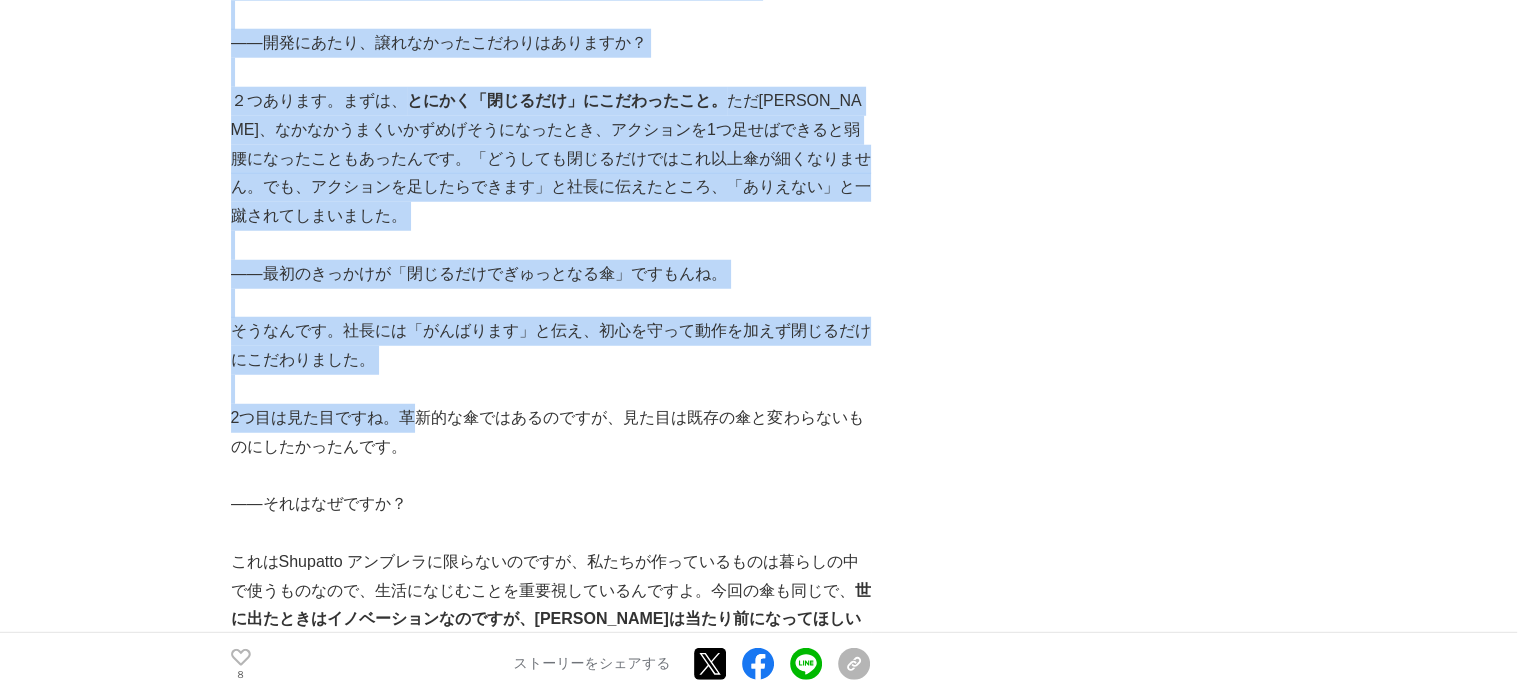 drag, startPoint x: 233, startPoint y: 361, endPoint x: 418, endPoint y: 359, distance: 185.0108 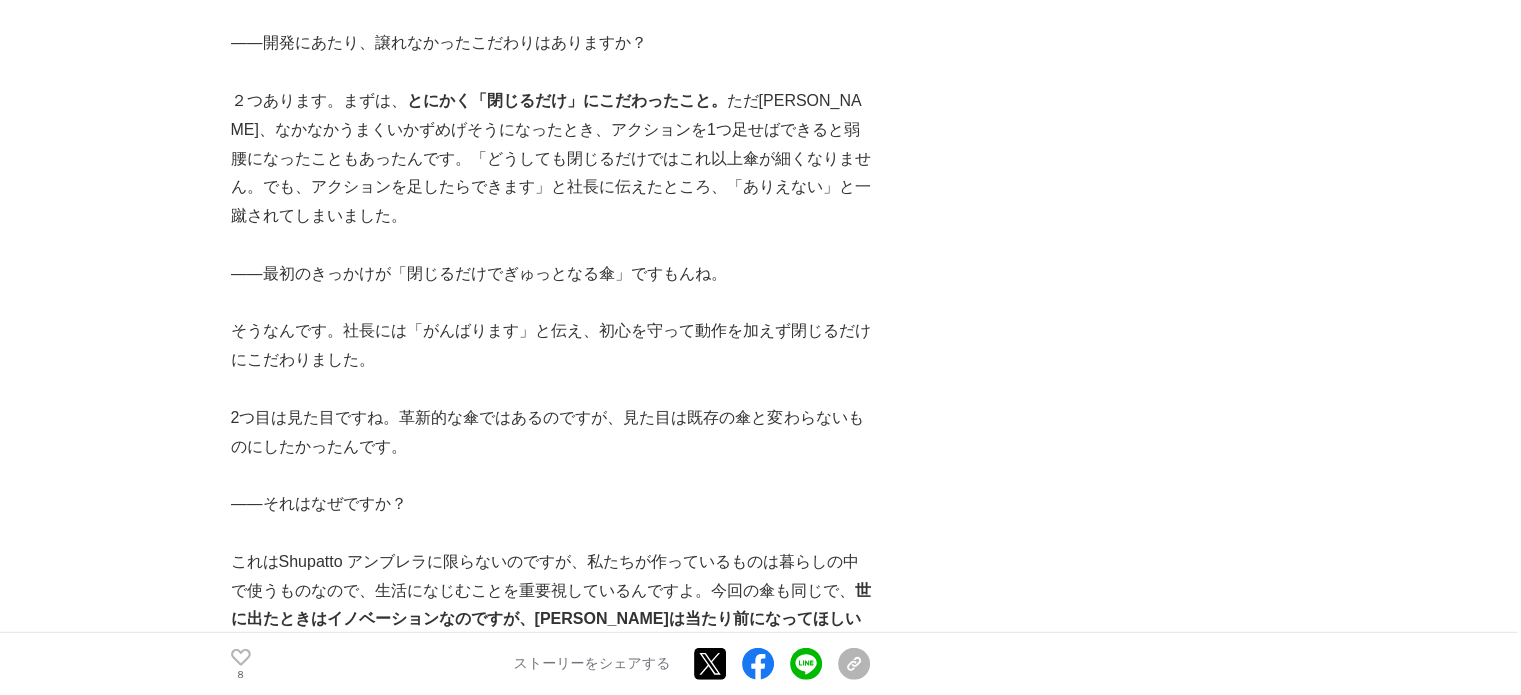 click on "2つ目は見た目ですね。革新的な傘ではあるのですが、見た目は既存の傘と変わらないものにしたかったんです。" at bounding box center [551, 433] 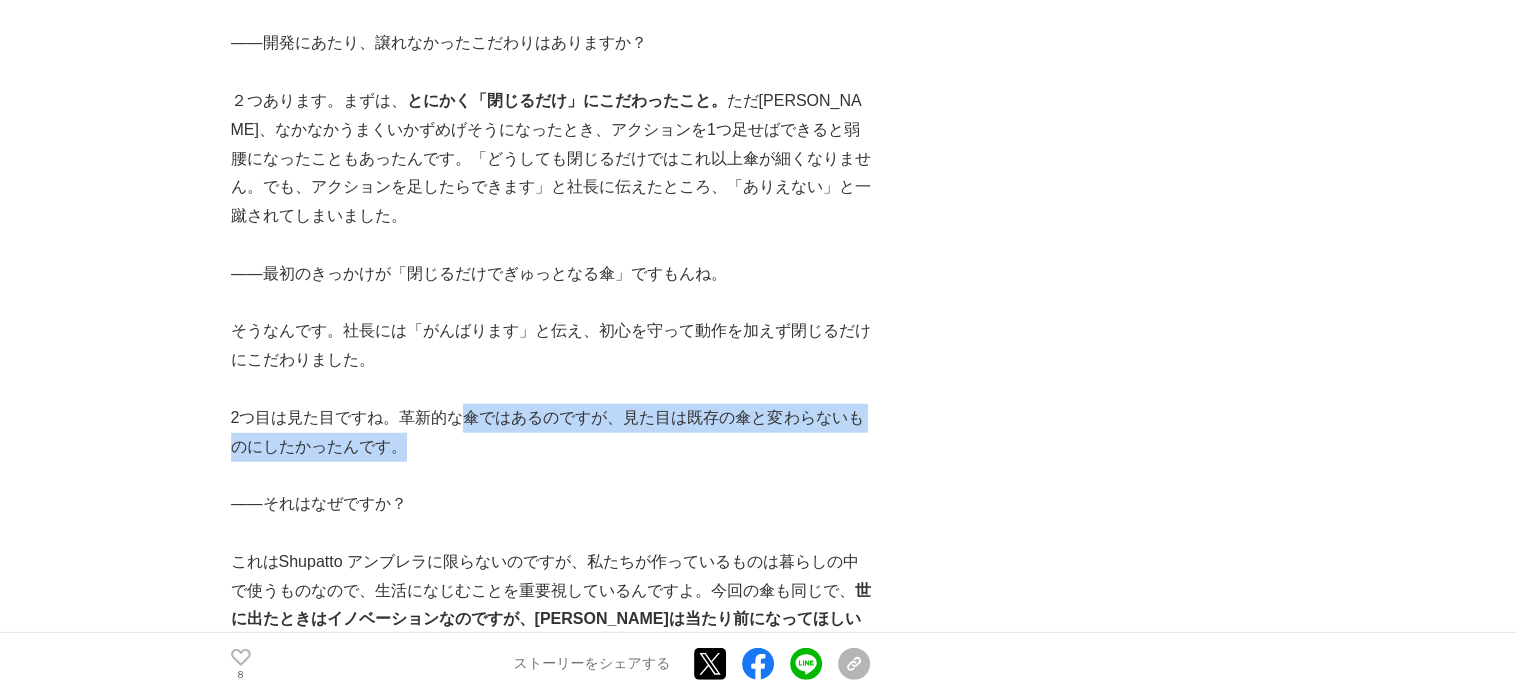 drag, startPoint x: 459, startPoint y: 356, endPoint x: 511, endPoint y: 388, distance: 61.05735 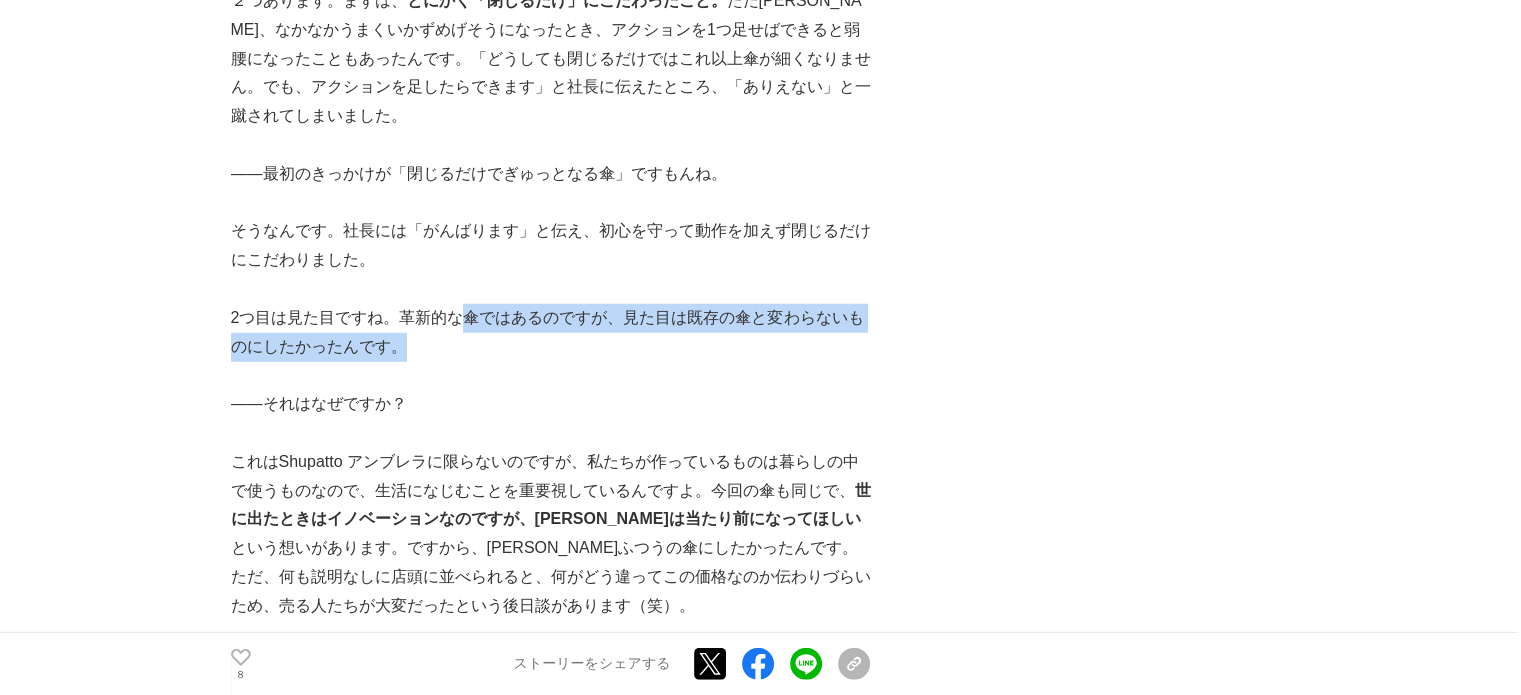 scroll, scrollTop: 5600, scrollLeft: 0, axis: vertical 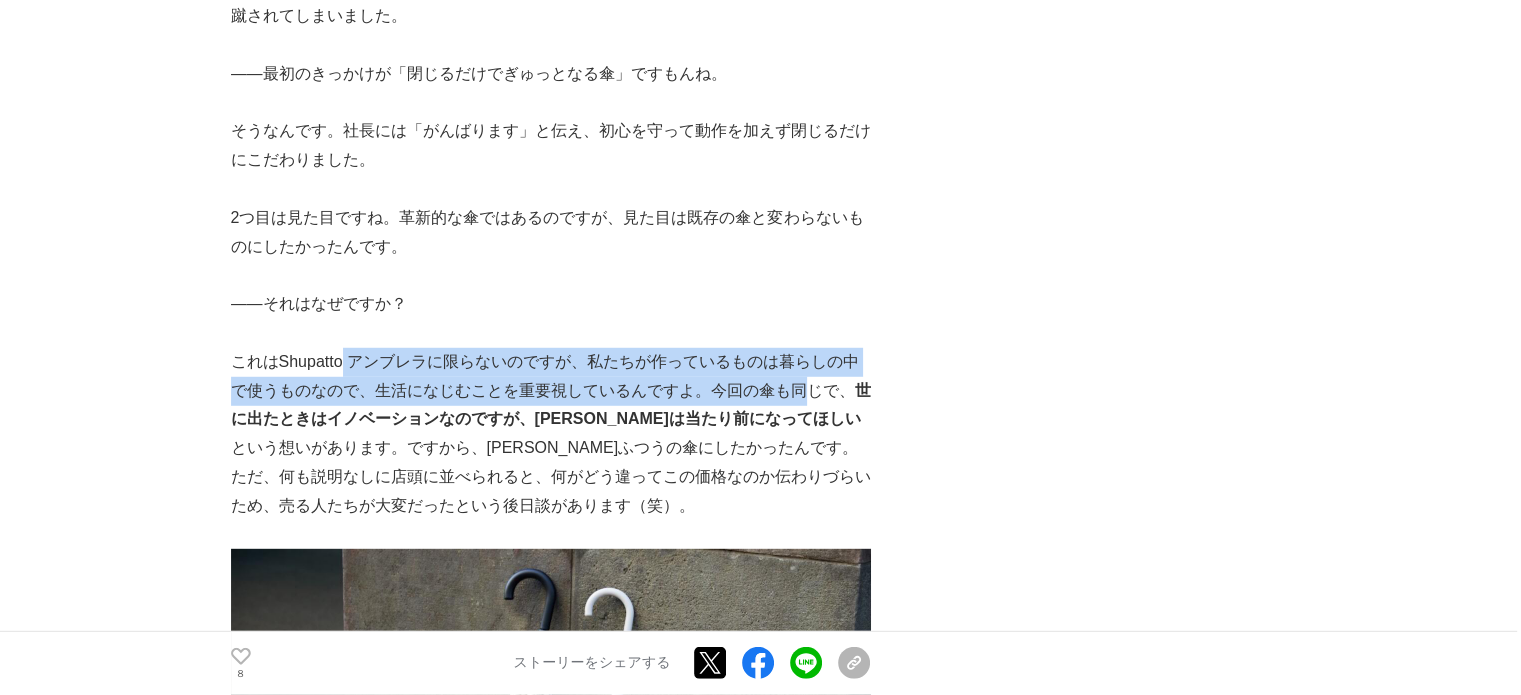 drag, startPoint x: 348, startPoint y: 306, endPoint x: 804, endPoint y: 328, distance: 456.5304 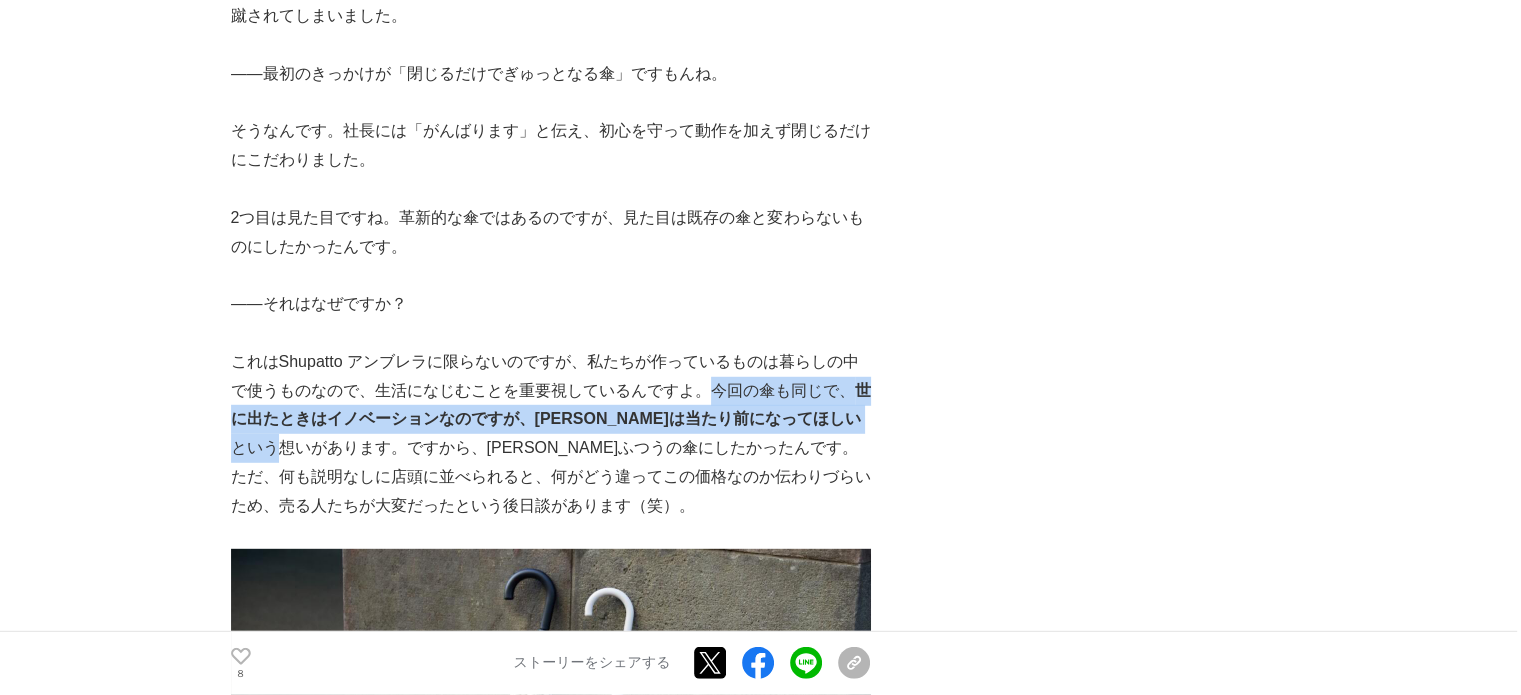 drag, startPoint x: 708, startPoint y: 336, endPoint x: 825, endPoint y: 355, distance: 118.5327 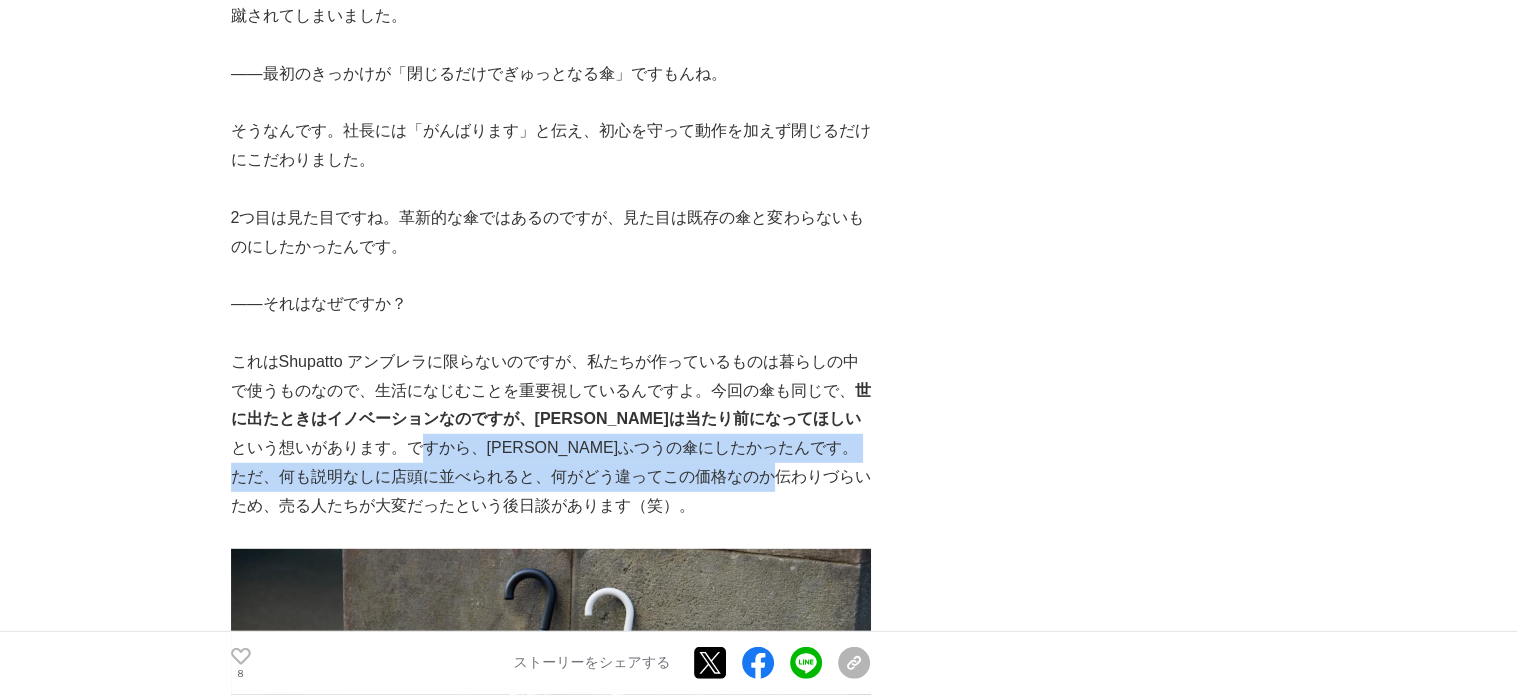 drag, startPoint x: 331, startPoint y: 390, endPoint x: 742, endPoint y: 414, distance: 411.70013 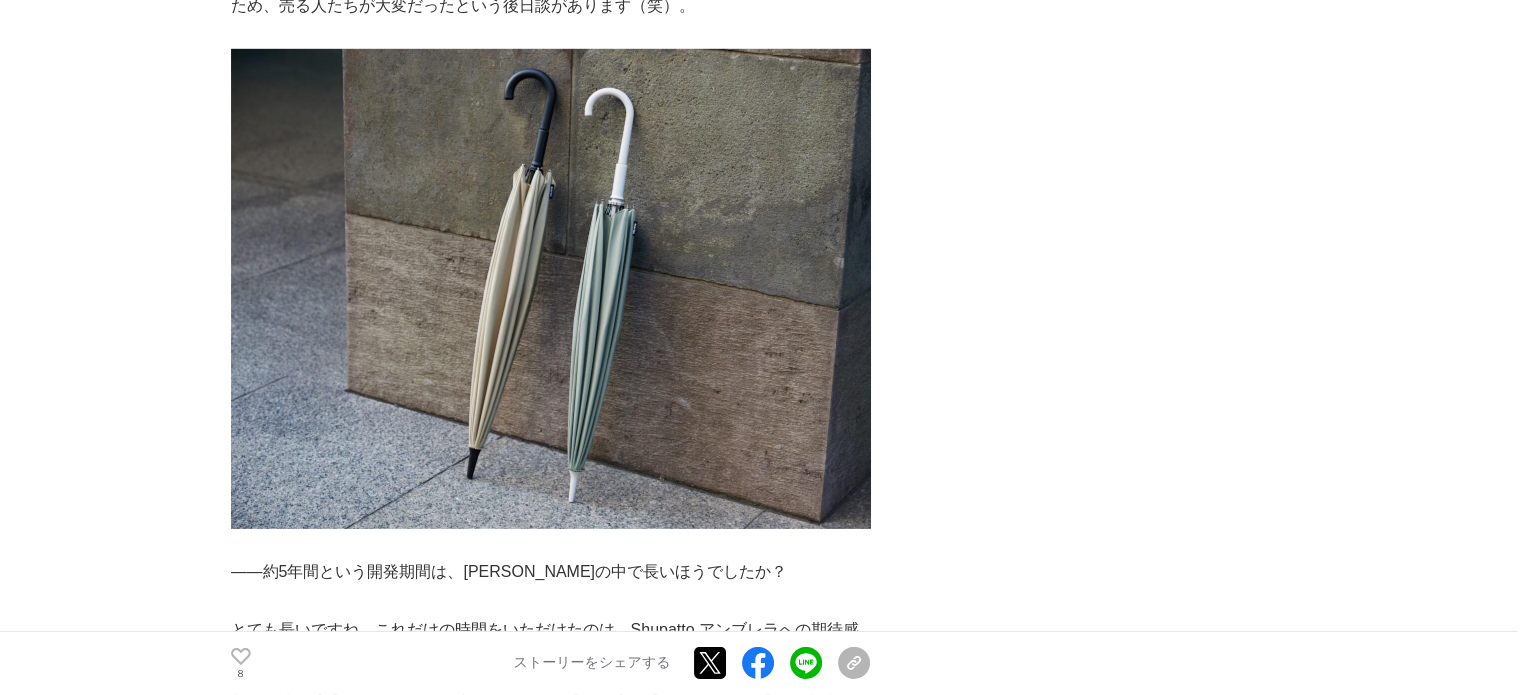 scroll, scrollTop: 6200, scrollLeft: 0, axis: vertical 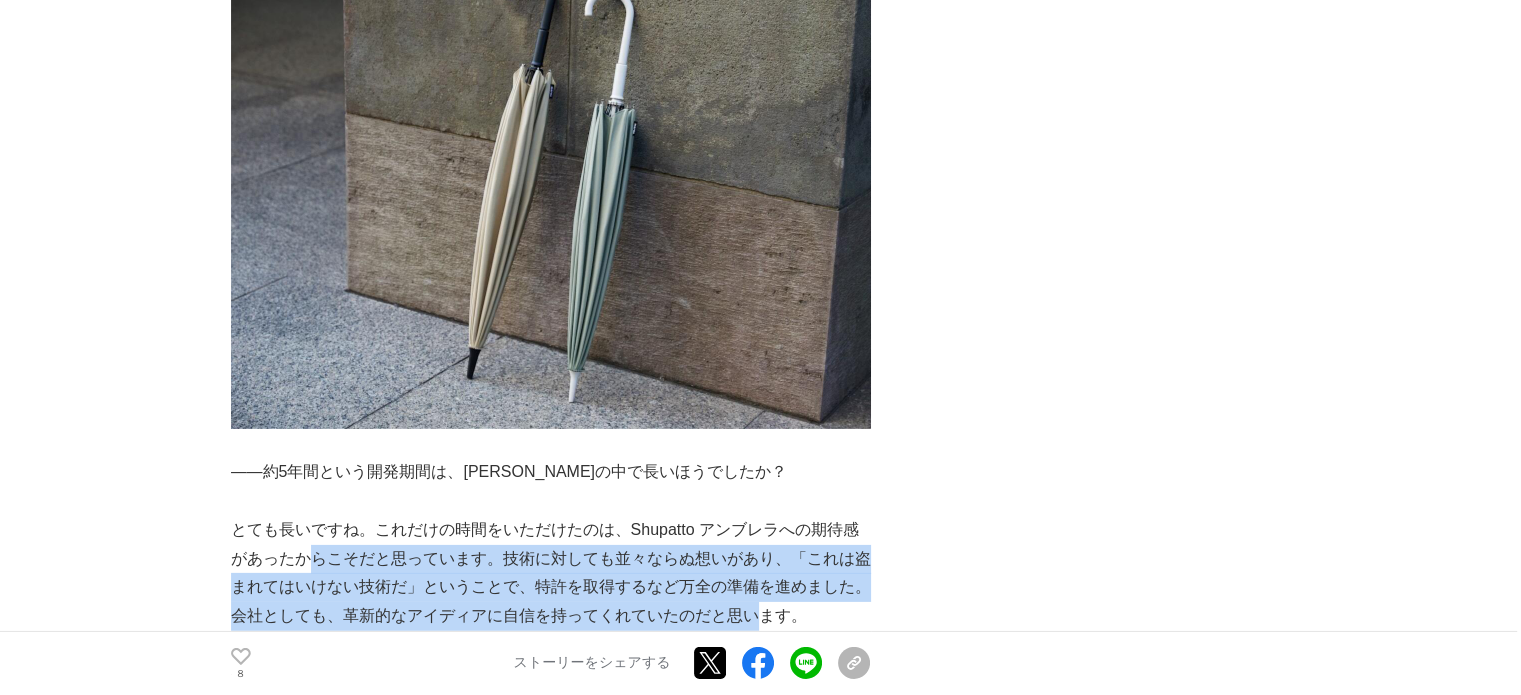 drag, startPoint x: 312, startPoint y: 513, endPoint x: 753, endPoint y: 559, distance: 443.3926 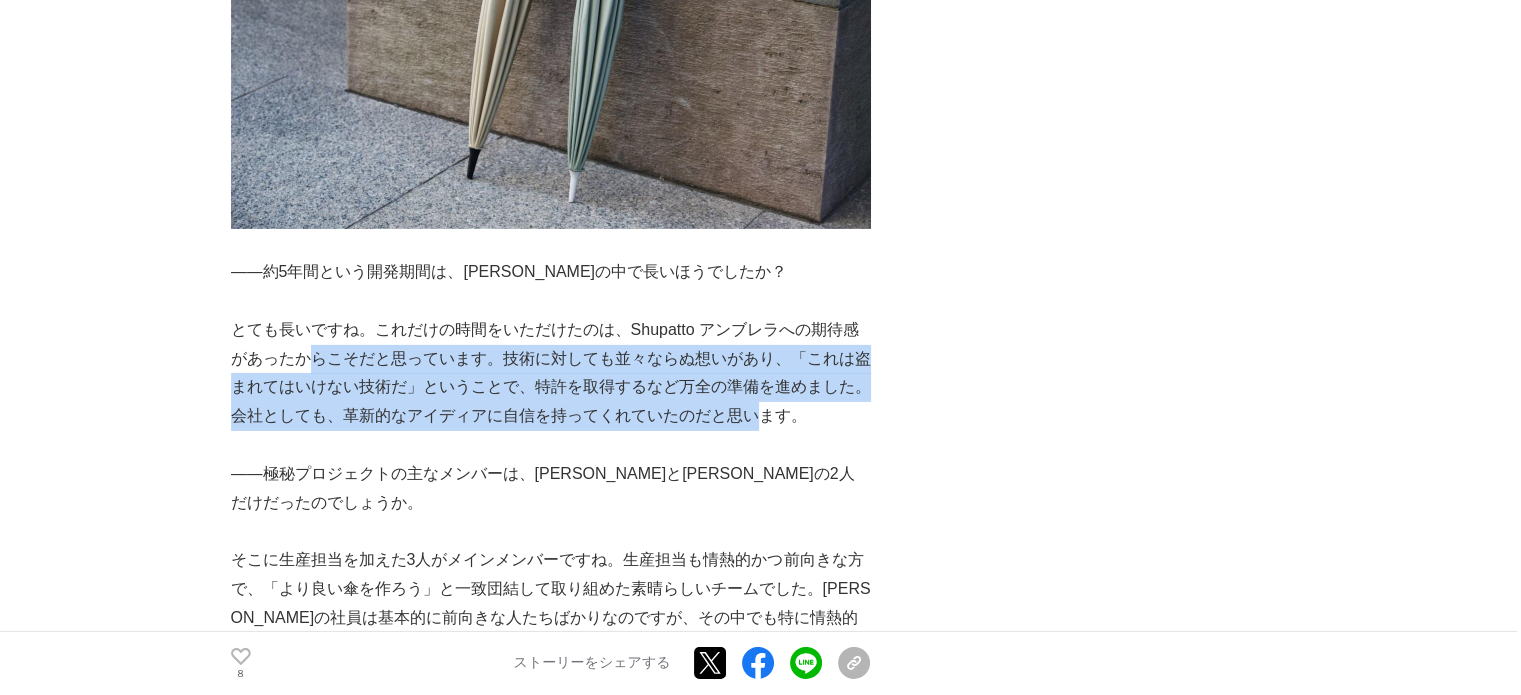 scroll, scrollTop: 6500, scrollLeft: 0, axis: vertical 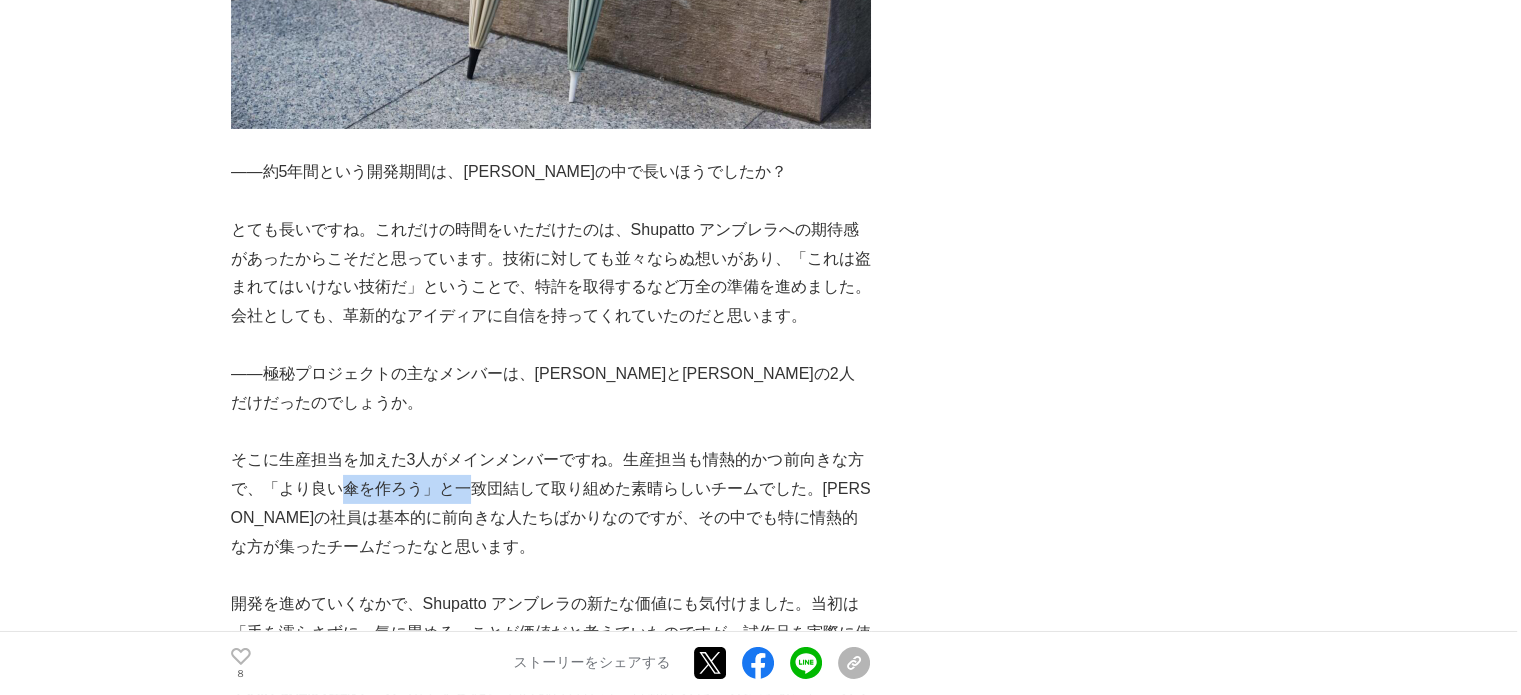 drag, startPoint x: 325, startPoint y: 420, endPoint x: 467, endPoint y: 419, distance: 142.00352 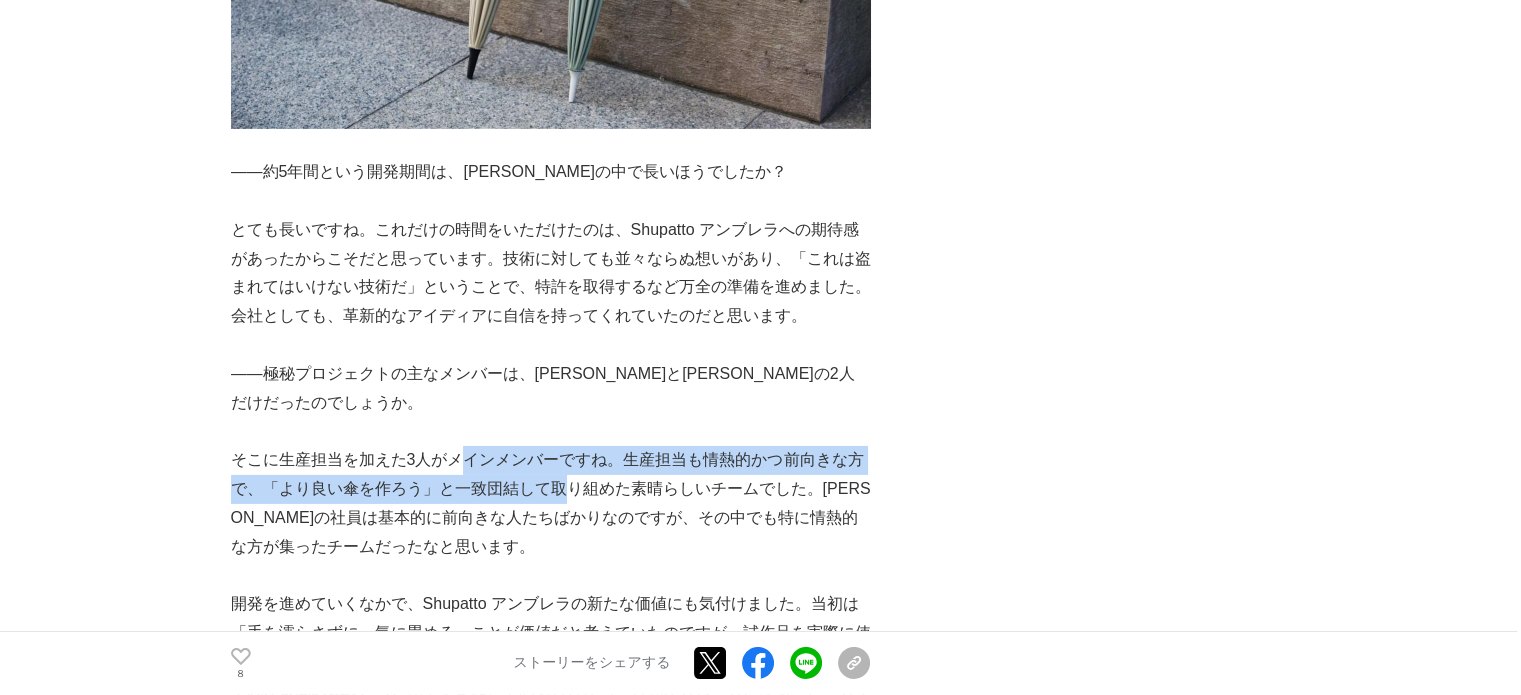 drag, startPoint x: 469, startPoint y: 404, endPoint x: 564, endPoint y: 423, distance: 96.88137 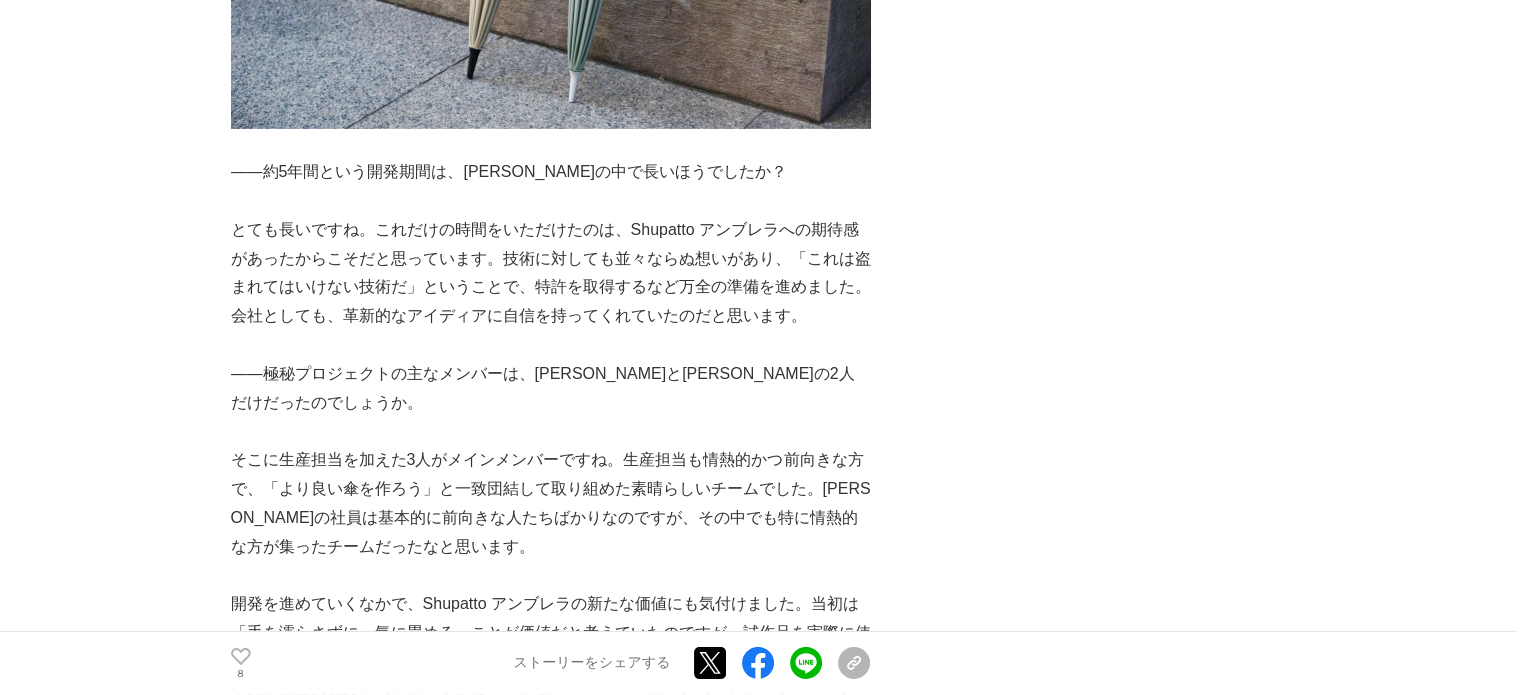 click on "そこに生産担当を加えた3人がメインメンバーですね。生産担当も情熱的かつ前向きな方で、「より良い傘を作ろう」と一致団結して取り組めた素晴らしいチームでした。[PERSON_NAME]の社員は基本的に前向きな人たちばかりなのですが、その中でも特に情熱的な方が集ったチームだったなと思います。" at bounding box center (551, 503) 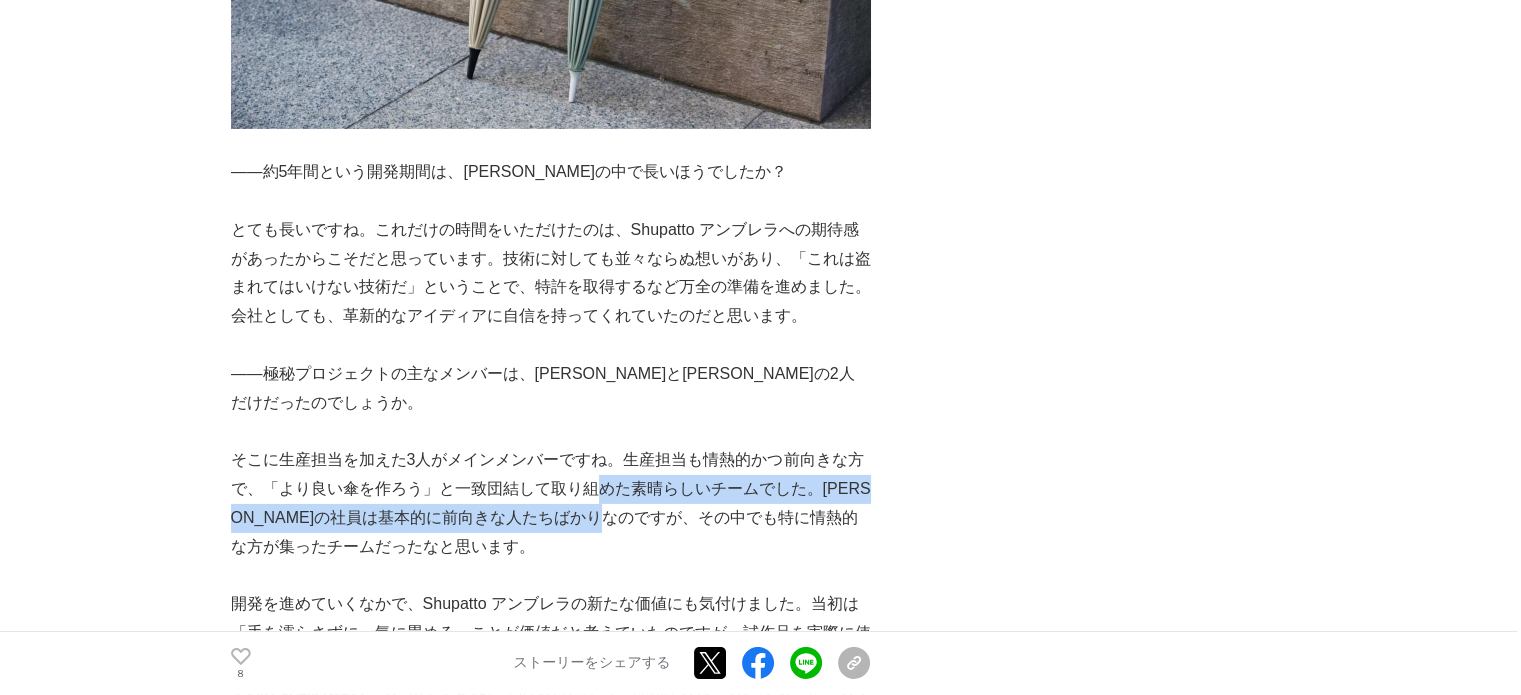 drag, startPoint x: 585, startPoint y: 437, endPoint x: 672, endPoint y: 452, distance: 88.28363 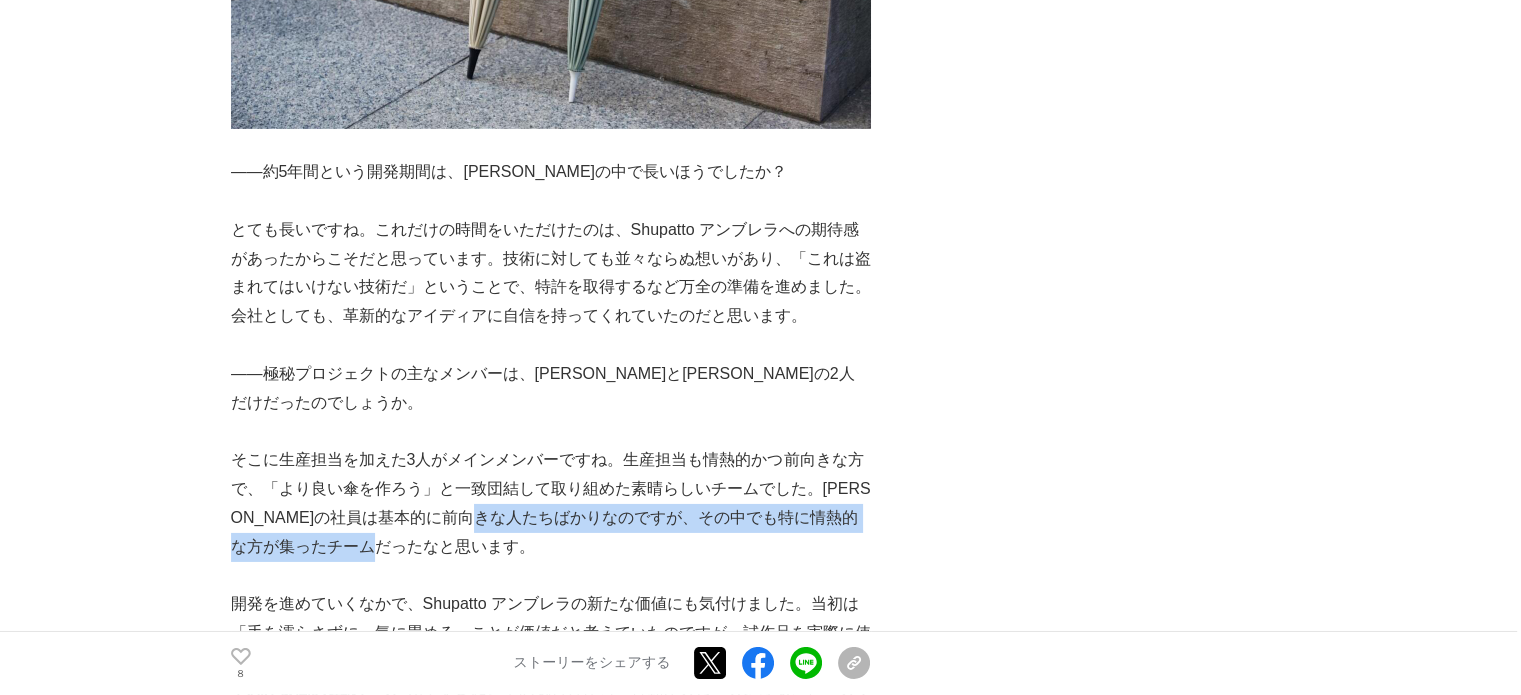 drag, startPoint x: 552, startPoint y: 458, endPoint x: 605, endPoint y: 479, distance: 57.00877 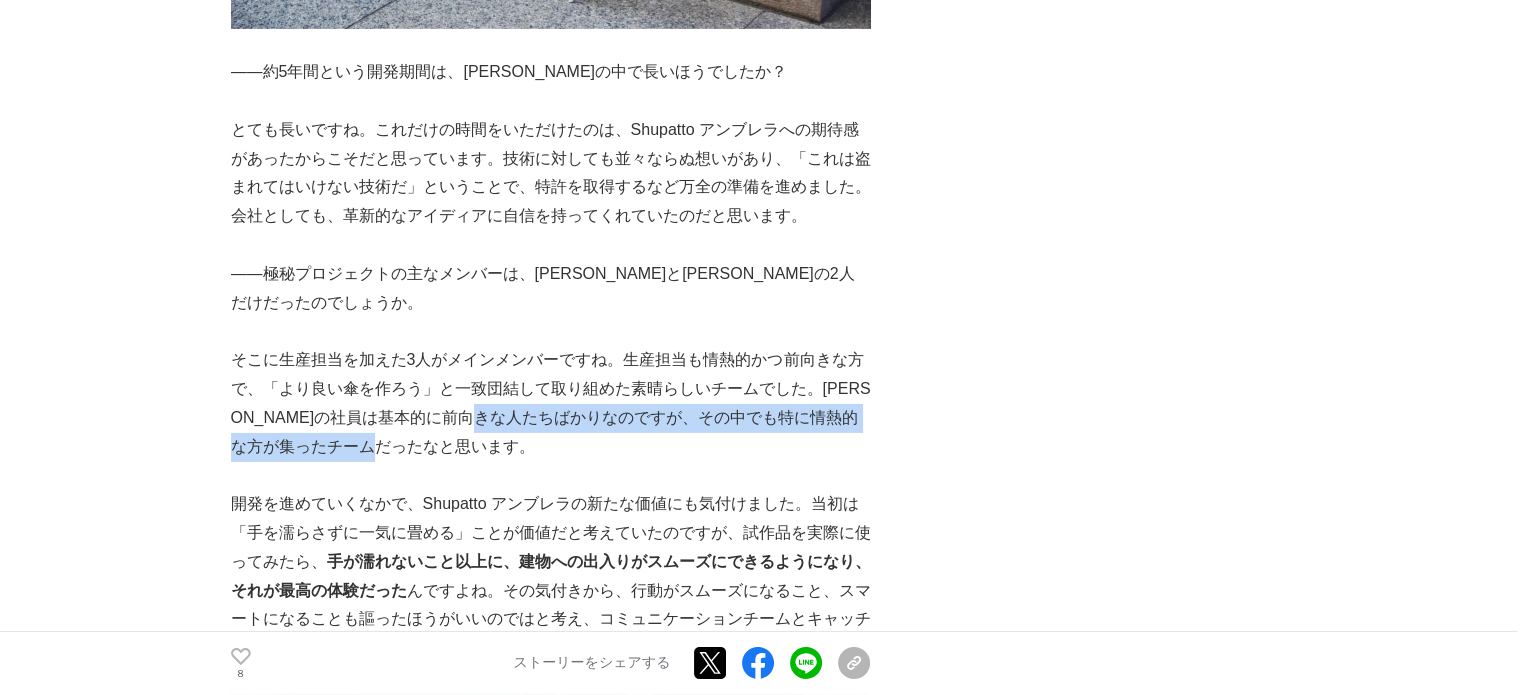 scroll, scrollTop: 6700, scrollLeft: 0, axis: vertical 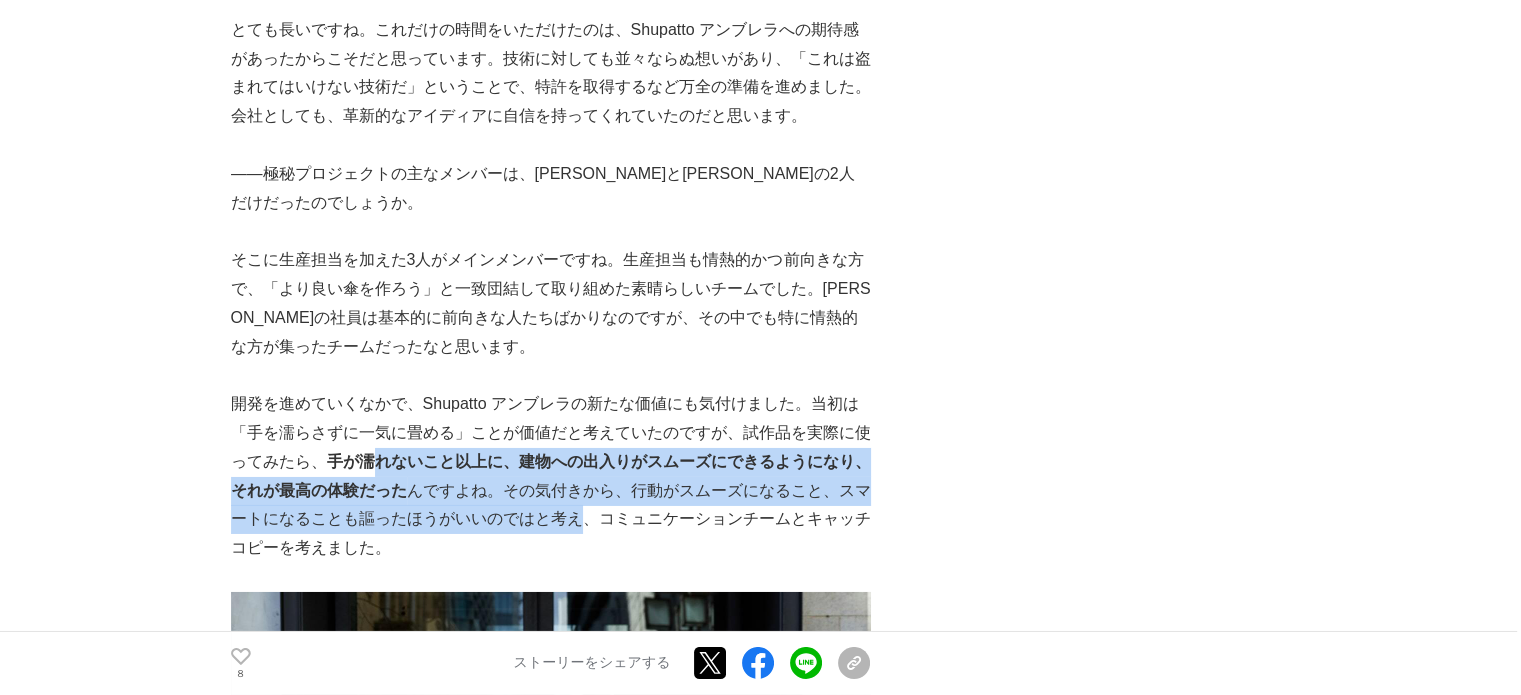 drag, startPoint x: 374, startPoint y: 407, endPoint x: 588, endPoint y: 459, distance: 220.22716 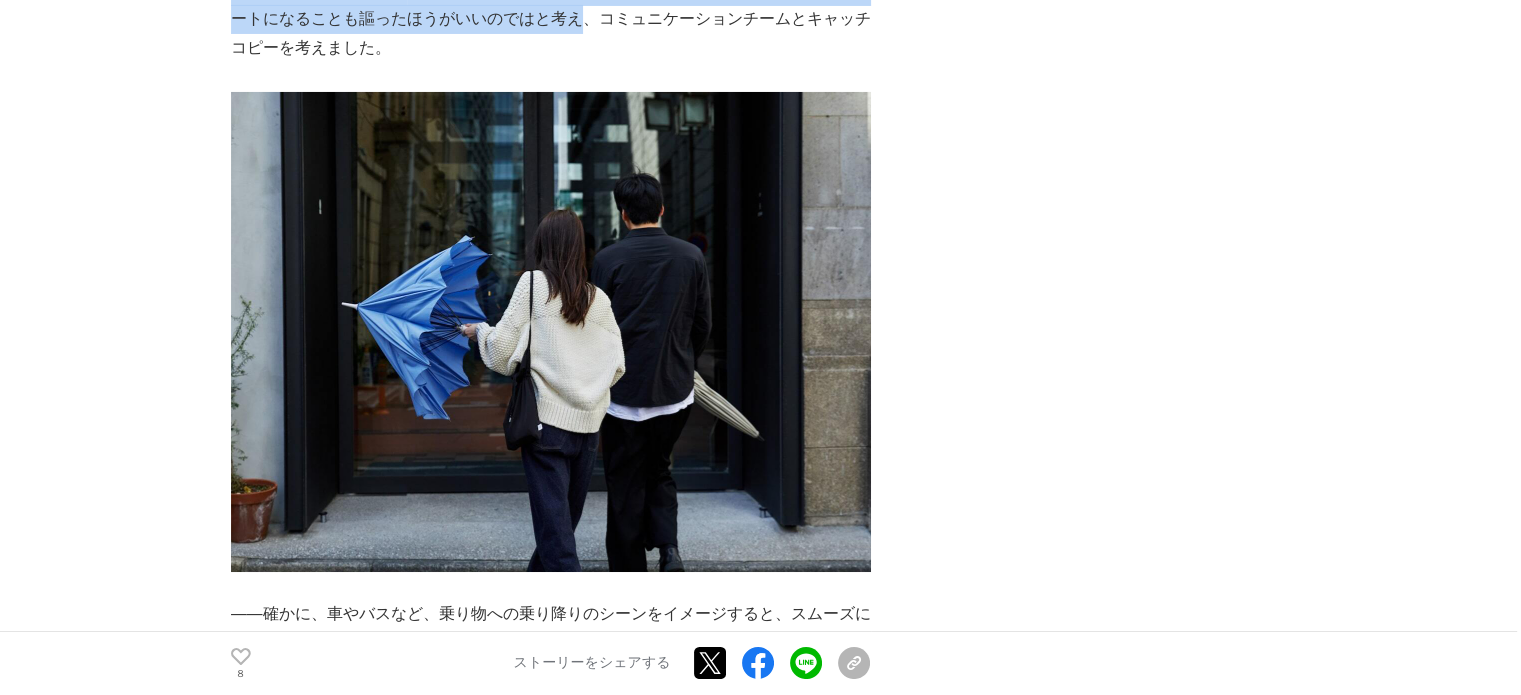scroll, scrollTop: 7400, scrollLeft: 0, axis: vertical 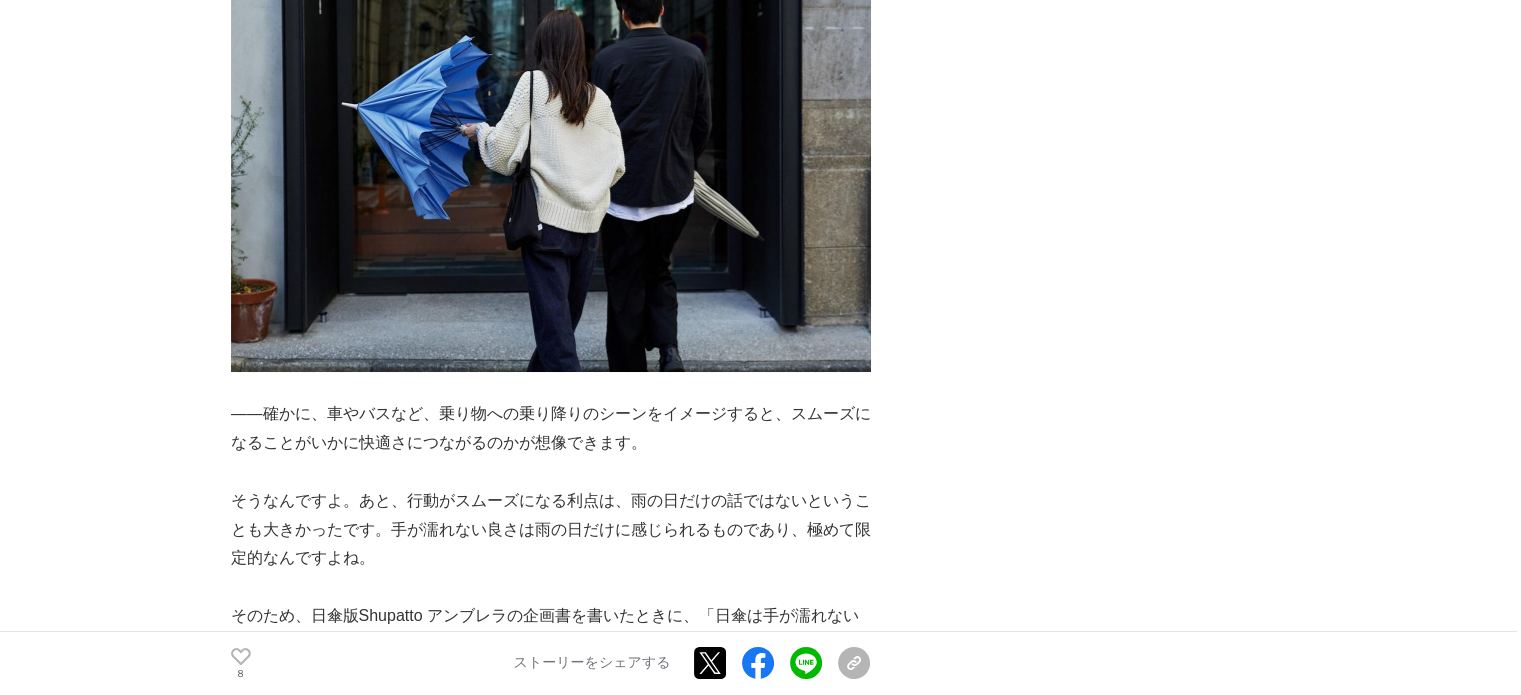 click on "――確かに、車やバスなど、乗り物への乗り降りのシーンをイメージすると、スムーズになることがいかに快適さにつながるのかが想像できます。" at bounding box center (551, 429) 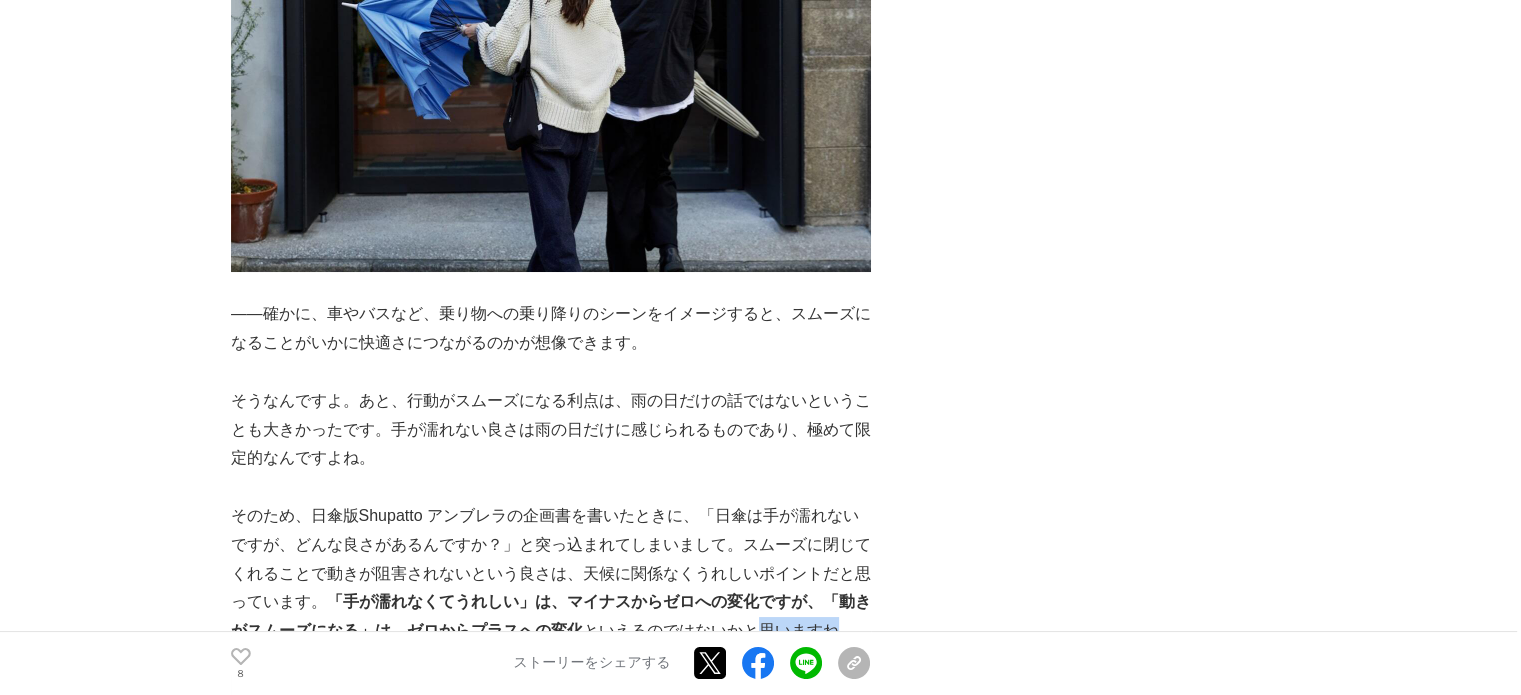 drag, startPoint x: 720, startPoint y: 574, endPoint x: 867, endPoint y: 566, distance: 147.21753 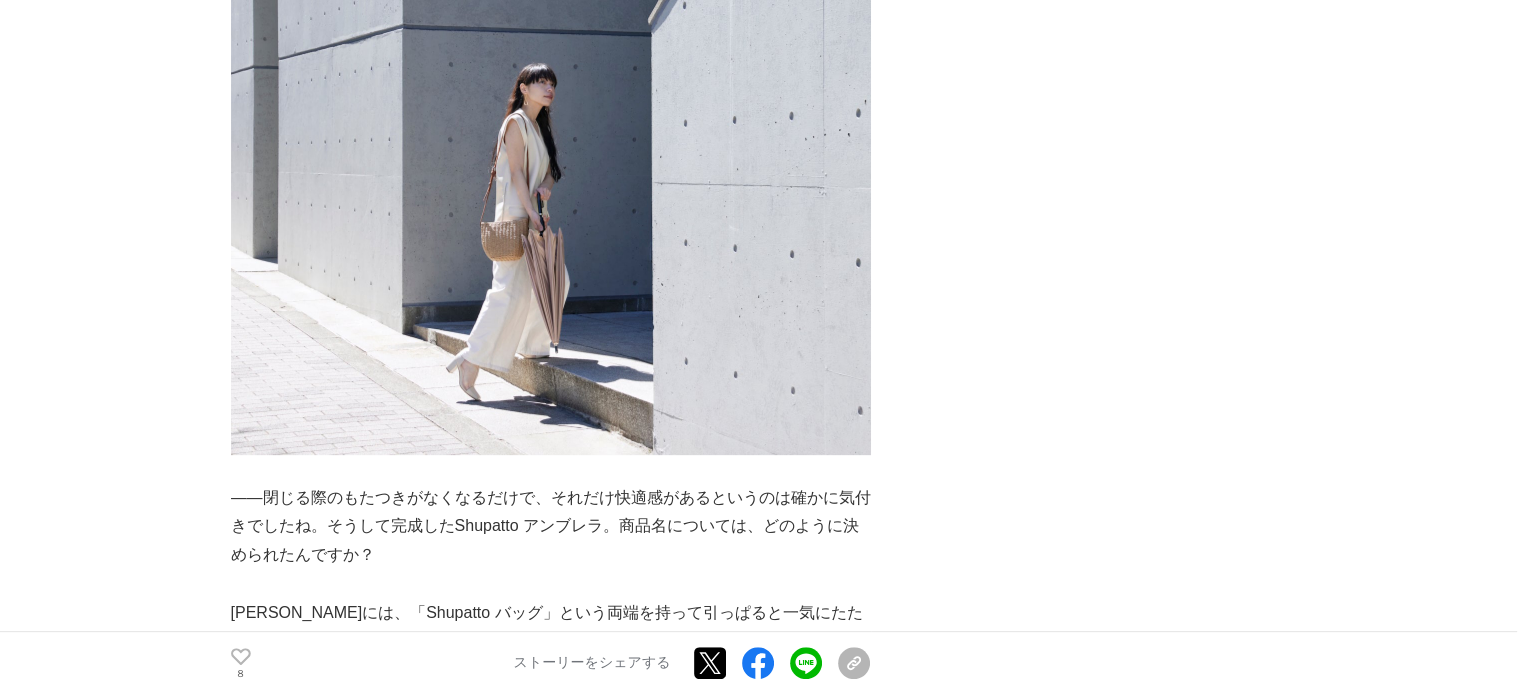 scroll, scrollTop: 8300, scrollLeft: 0, axis: vertical 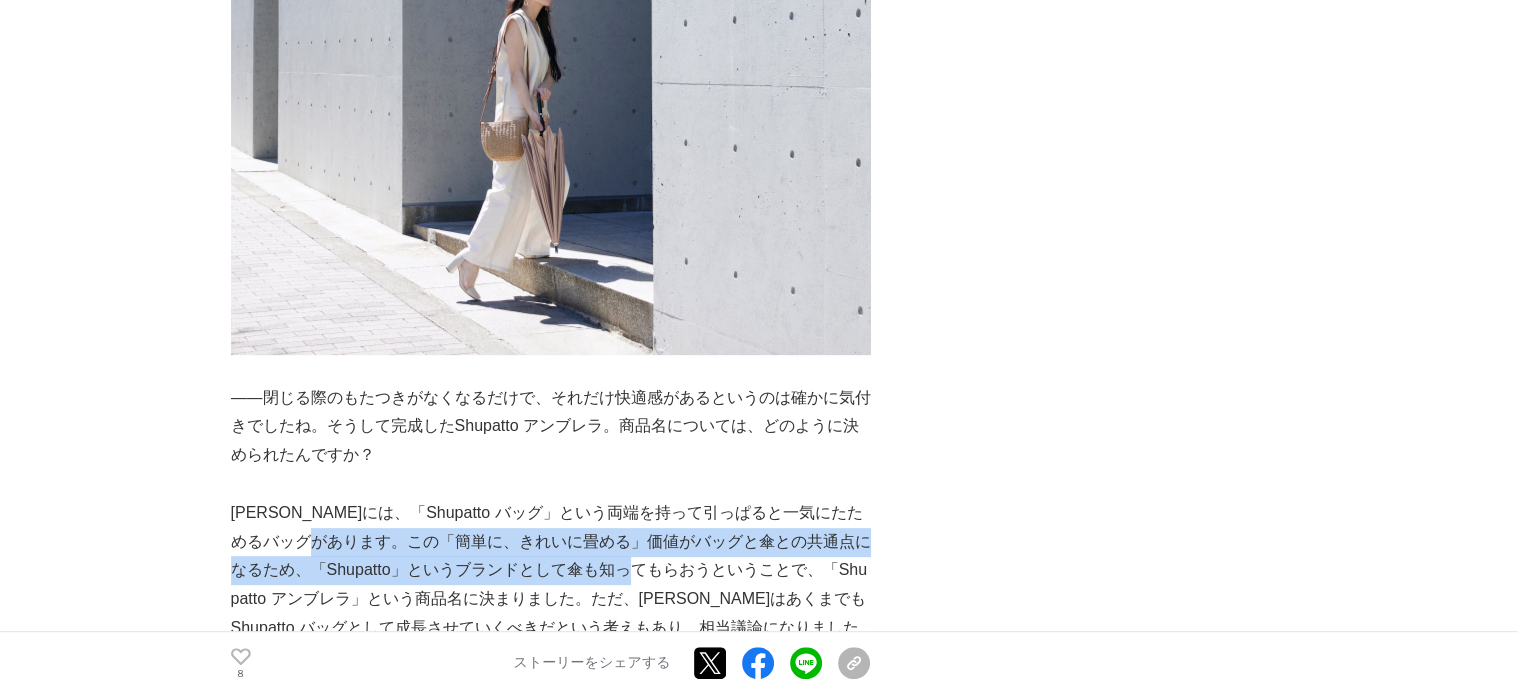 drag, startPoint x: 387, startPoint y: 493, endPoint x: 707, endPoint y: 513, distance: 320.6244 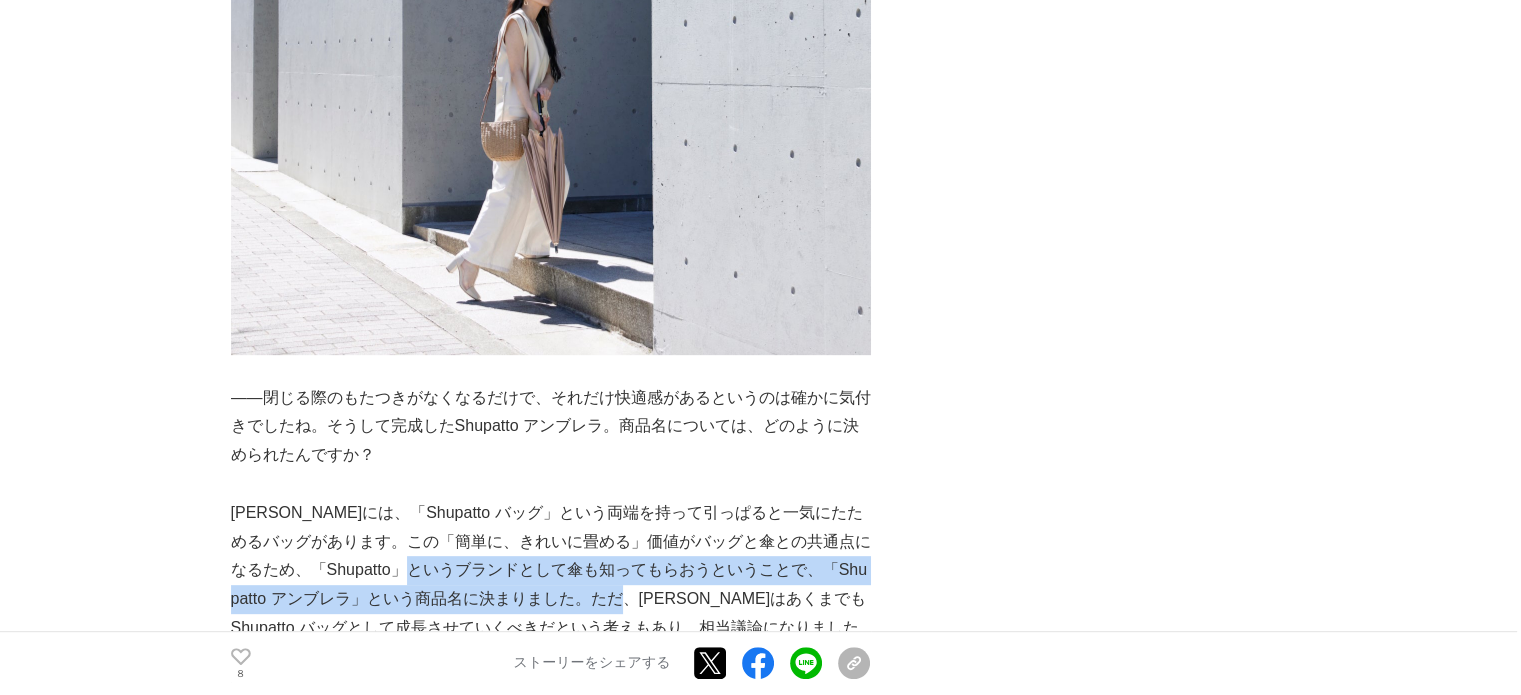drag, startPoint x: 484, startPoint y: 516, endPoint x: 658, endPoint y: 535, distance: 175.03429 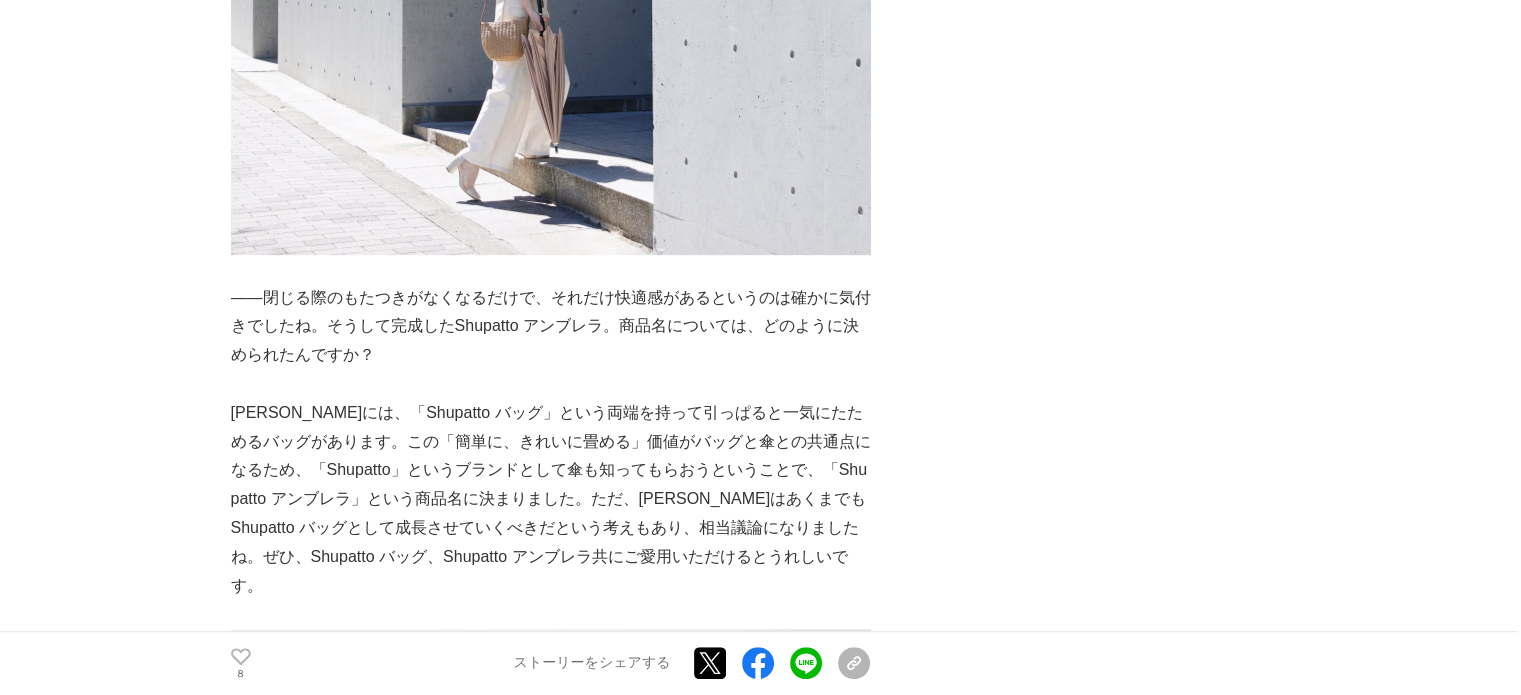 click on "[PERSON_NAME]には、「Shupatto バッグ」という両端を持って引っぱると一気にたためるバッグがあります。この「簡単に、きれいに畳める」価値がバッグと傘との共通点になるため、「Shupatto」というブランドとして傘も知ってもらおうということで、「Shupatto アンブレラ」という商品名に決まりました。ただ、[PERSON_NAME]はあくまでもShupatto バッグとして成長させていくべきだという考えもあり、相当議論になりましたね。ぜひ、Shupatto バッグ、Shupatto アンブレラ共にご愛用いただけるとうれしいです。" at bounding box center (551, 500) 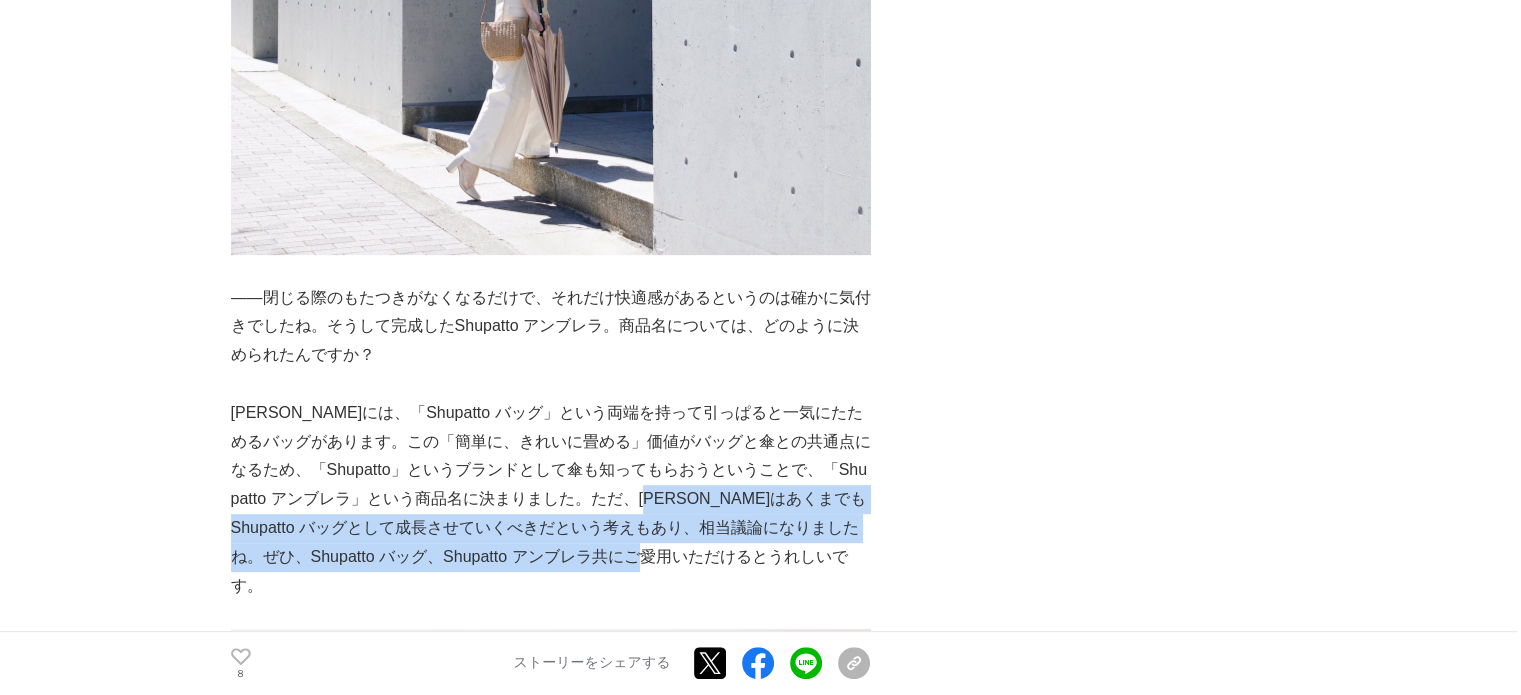 drag, startPoint x: 688, startPoint y: 447, endPoint x: 752, endPoint y: 494, distance: 79.40403 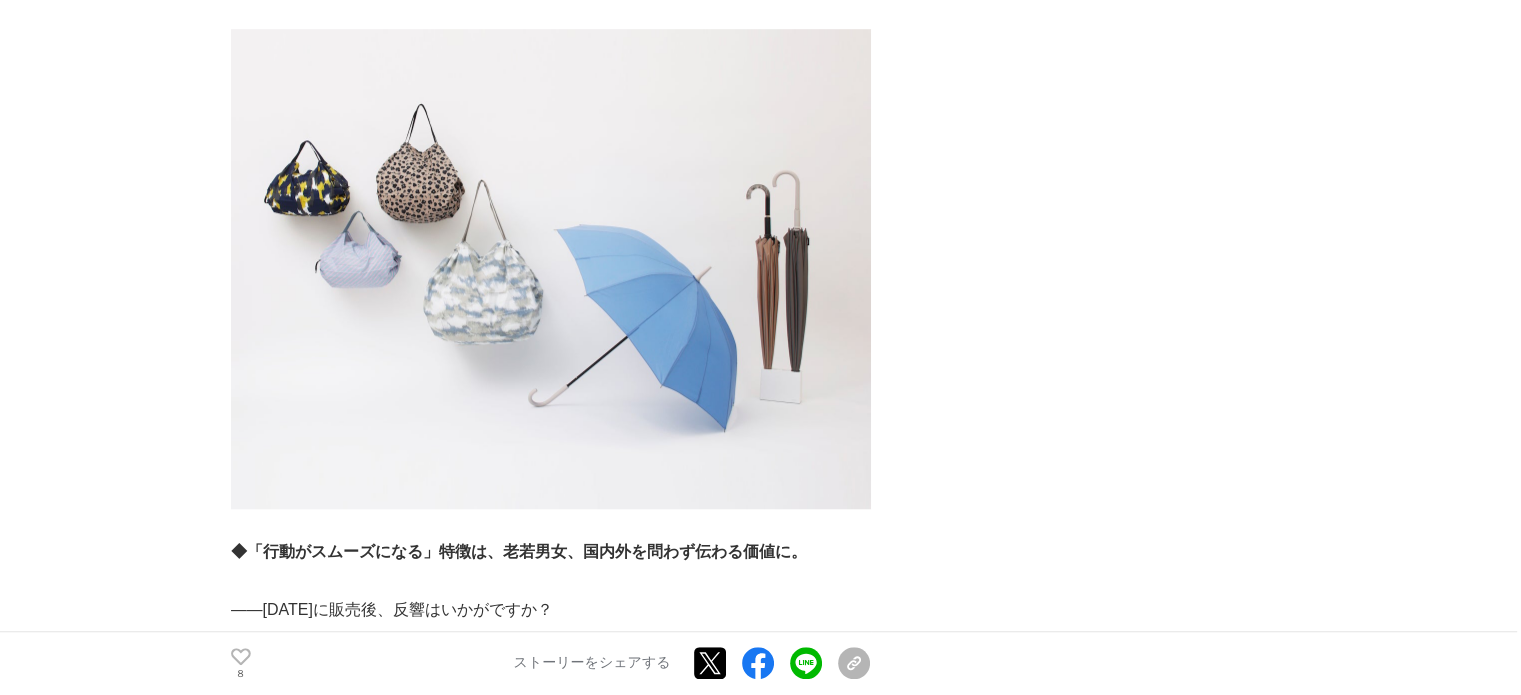 scroll, scrollTop: 9200, scrollLeft: 0, axis: vertical 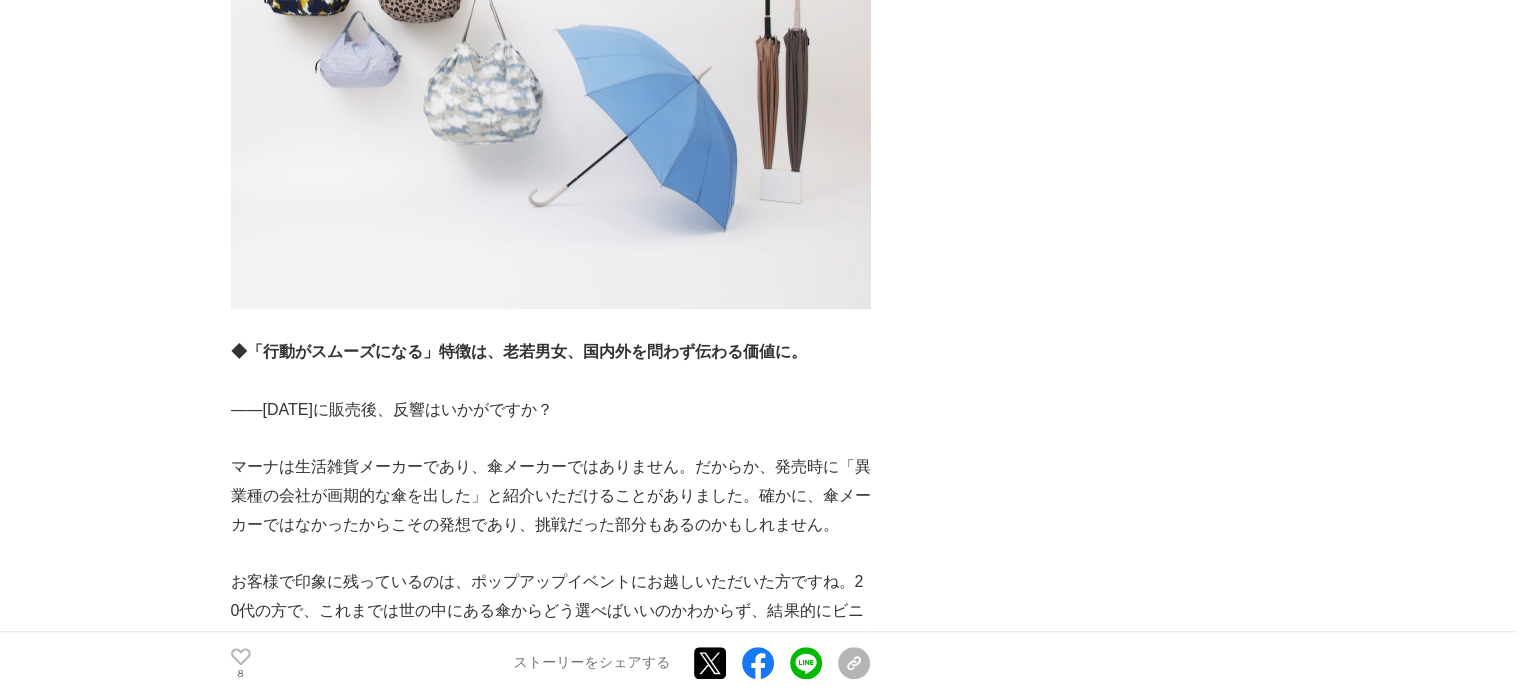 drag, startPoint x: 332, startPoint y: 582, endPoint x: 648, endPoint y: 571, distance: 316.1914 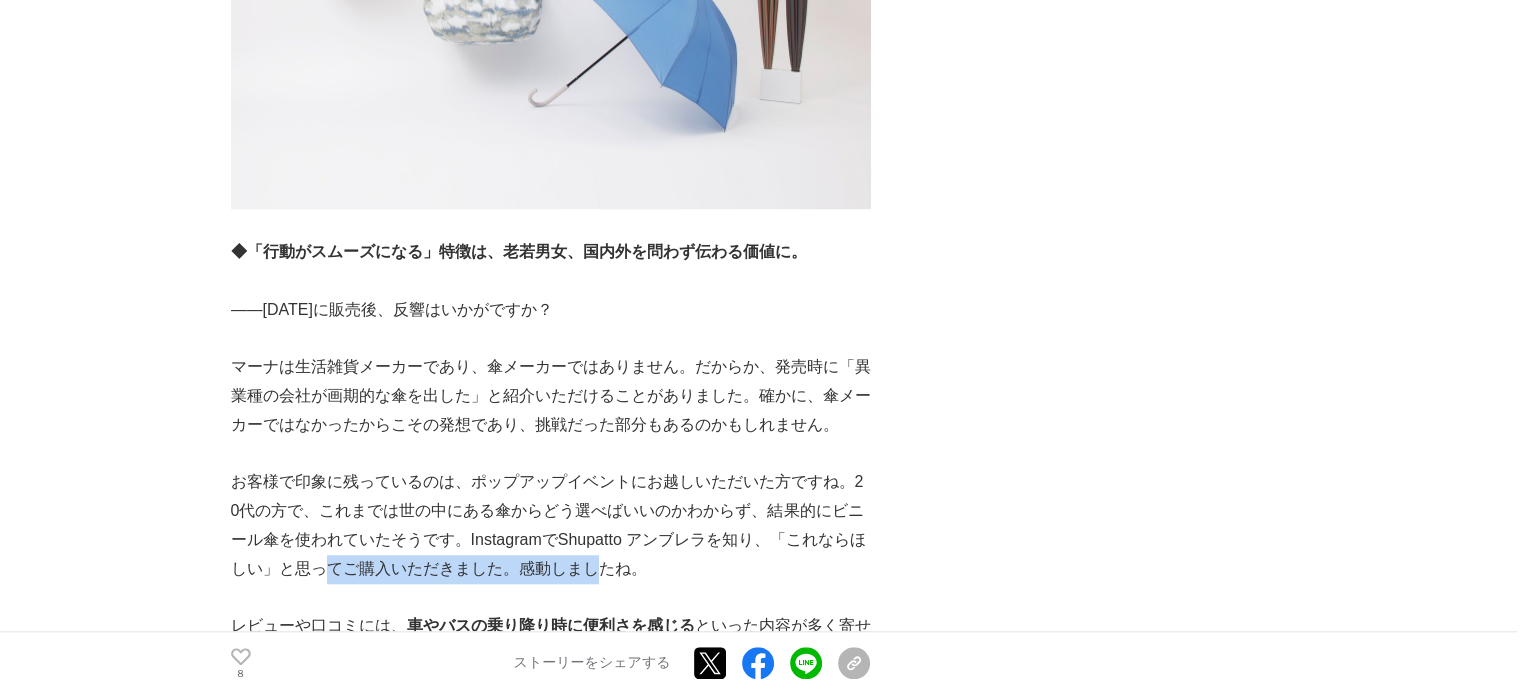 scroll, scrollTop: 9400, scrollLeft: 0, axis: vertical 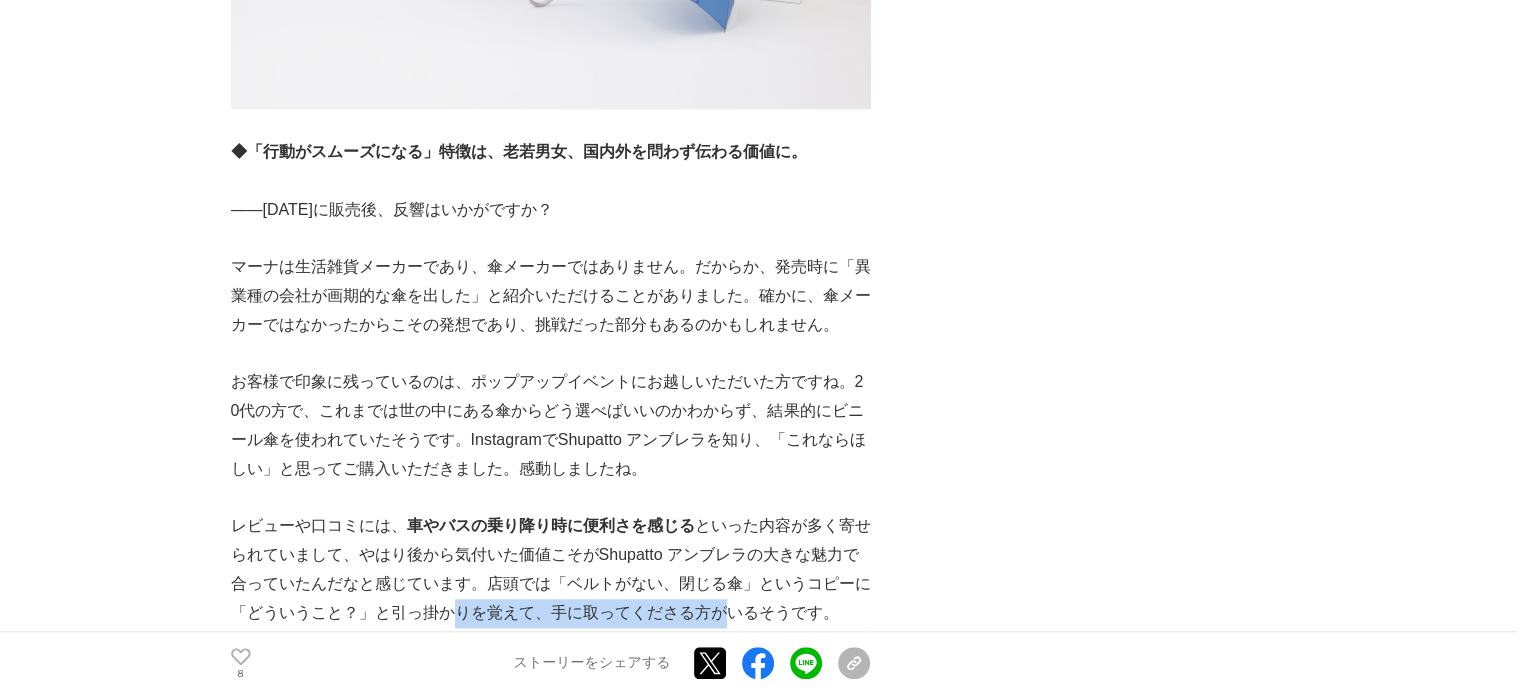 drag, startPoint x: 461, startPoint y: 527, endPoint x: 745, endPoint y: 527, distance: 284 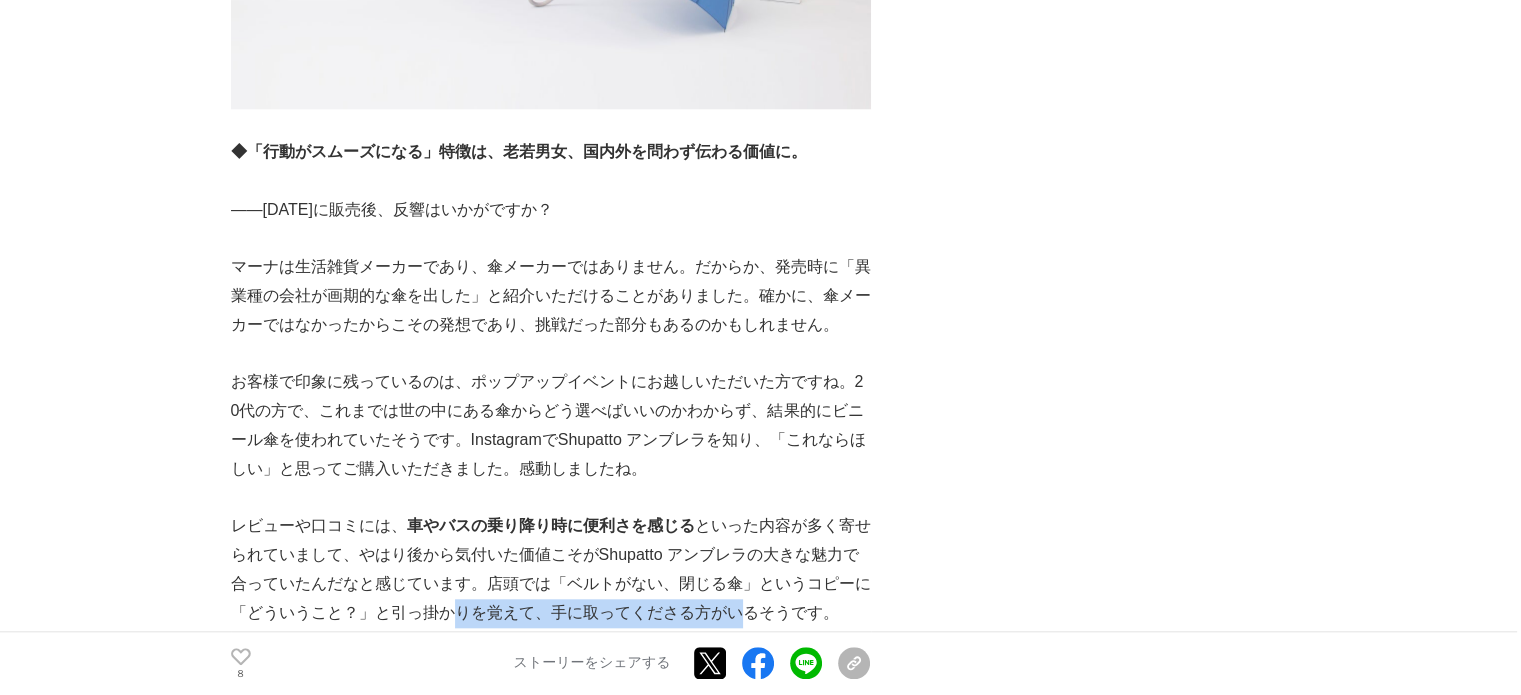 scroll, scrollTop: 9500, scrollLeft: 0, axis: vertical 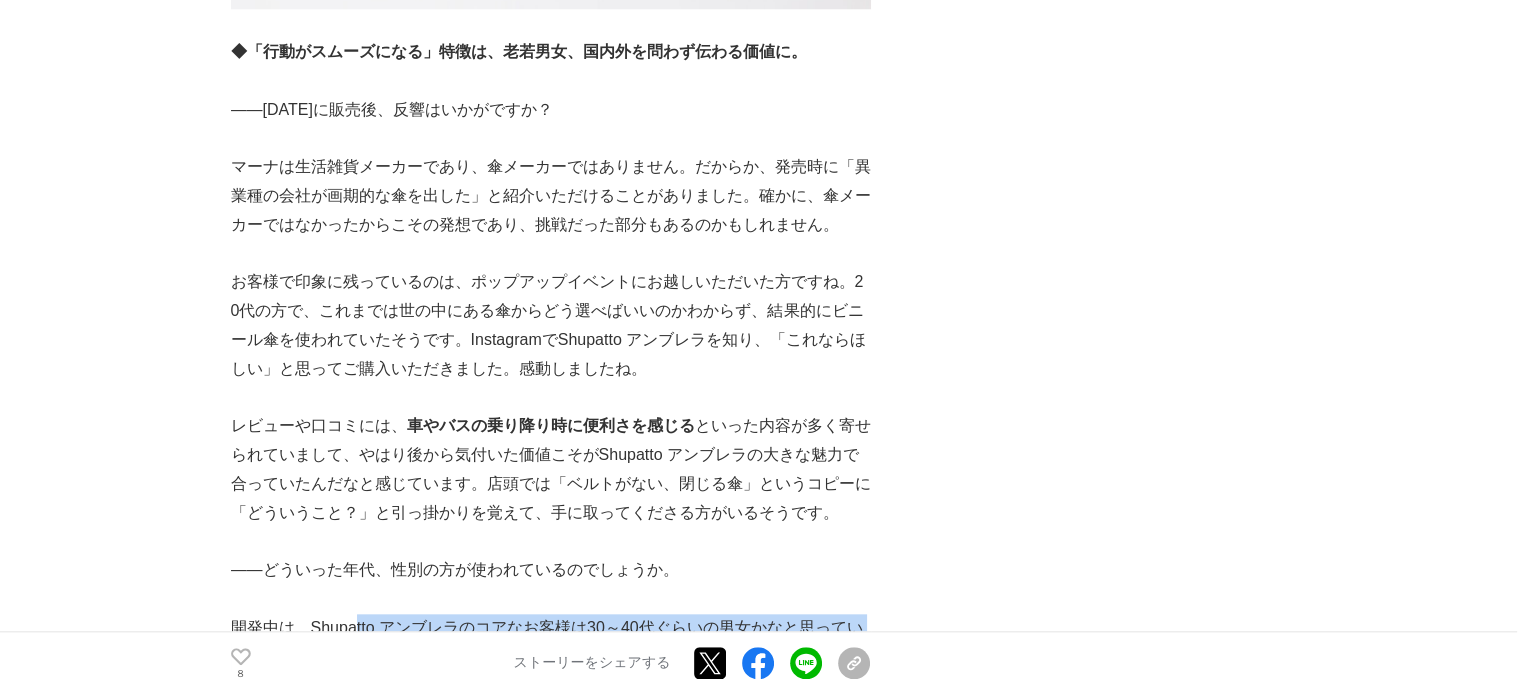 drag, startPoint x: 357, startPoint y: 538, endPoint x: 761, endPoint y: 570, distance: 405.26535 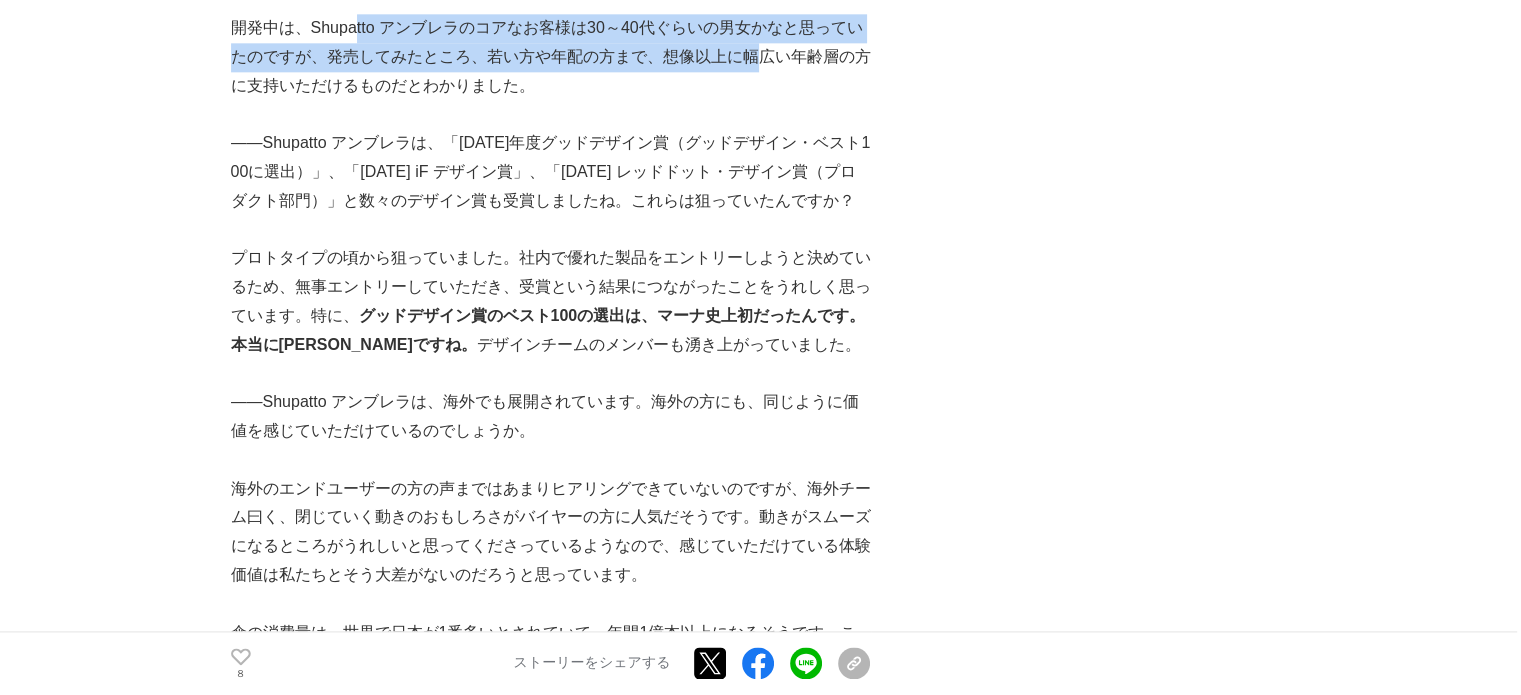scroll, scrollTop: 10300, scrollLeft: 0, axis: vertical 